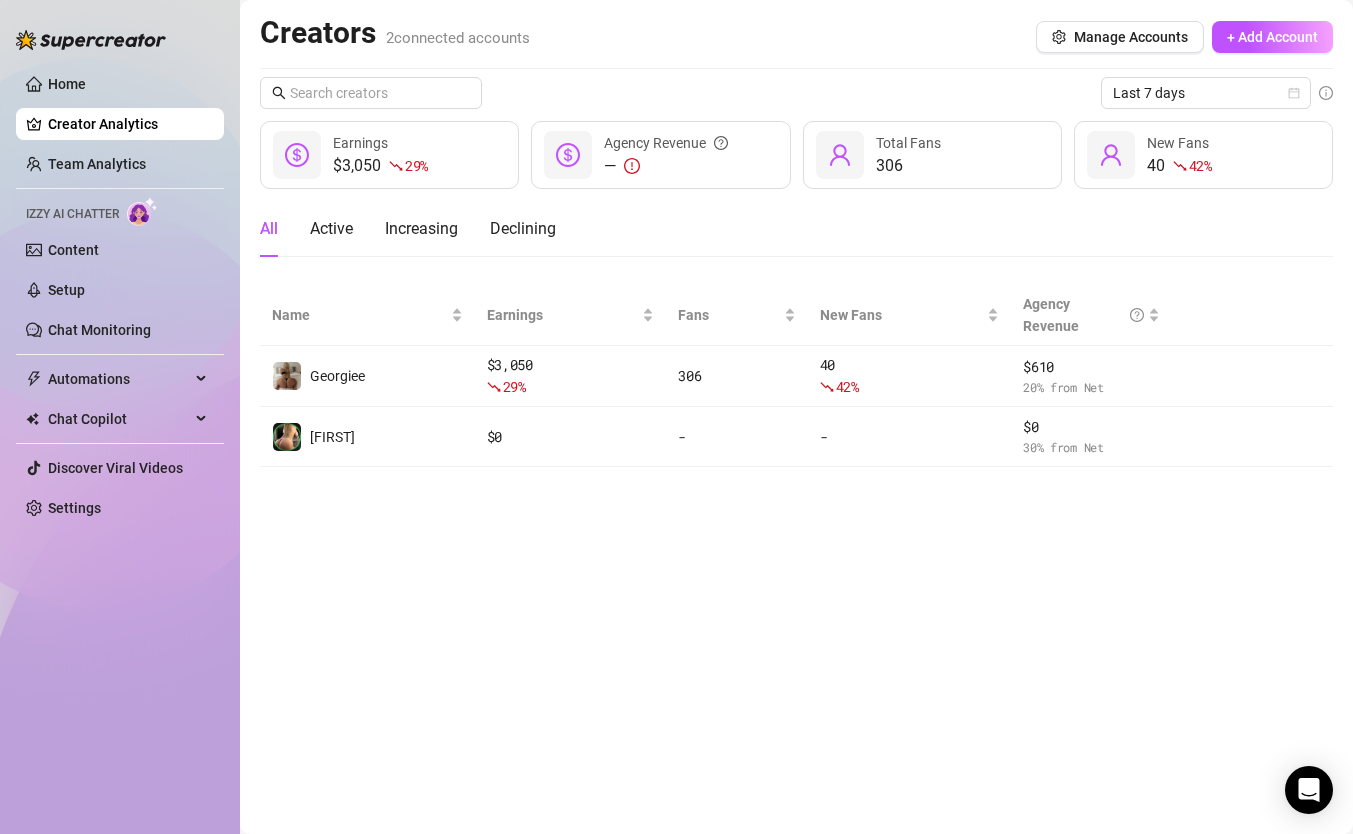 scroll, scrollTop: 0, scrollLeft: 0, axis: both 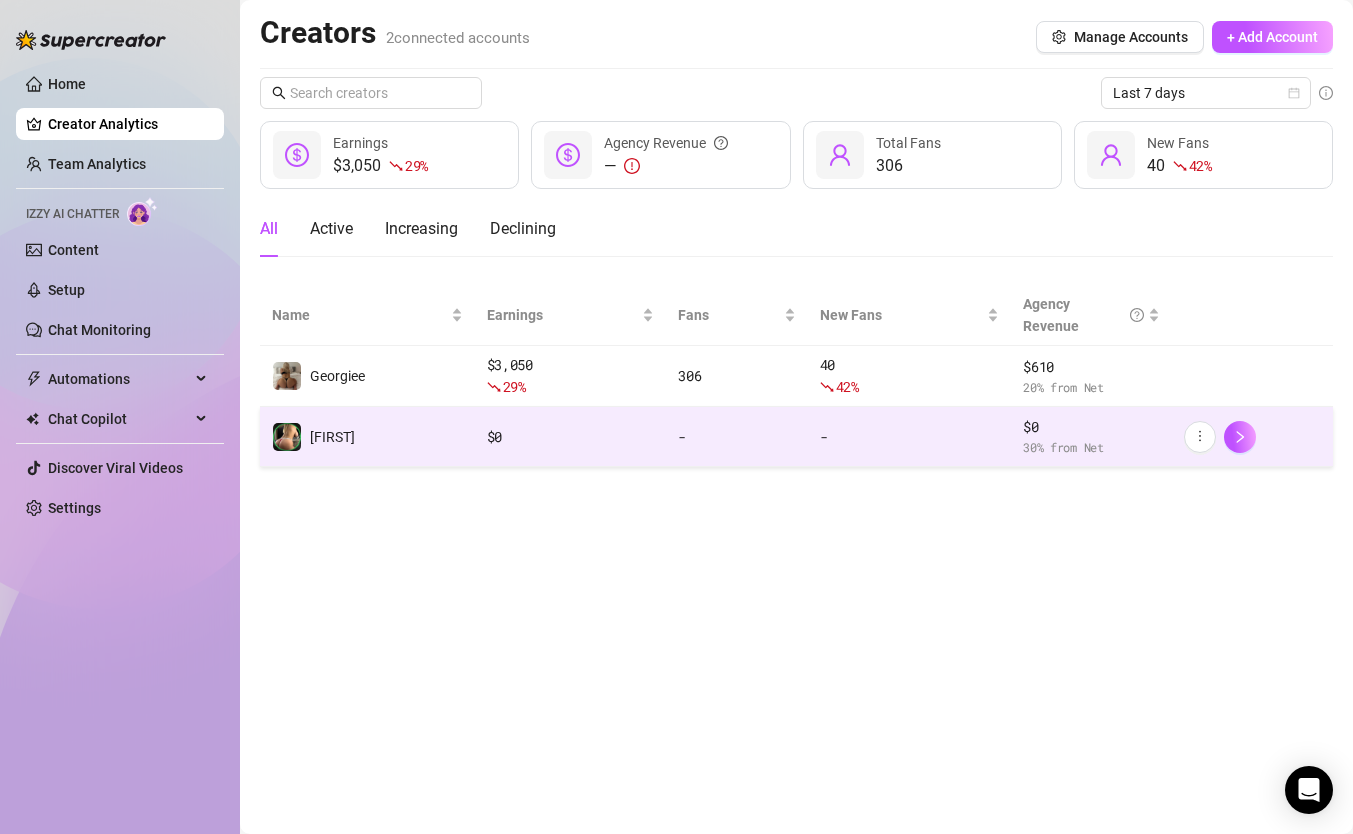 click on "[FIRST]" at bounding box center [367, 437] 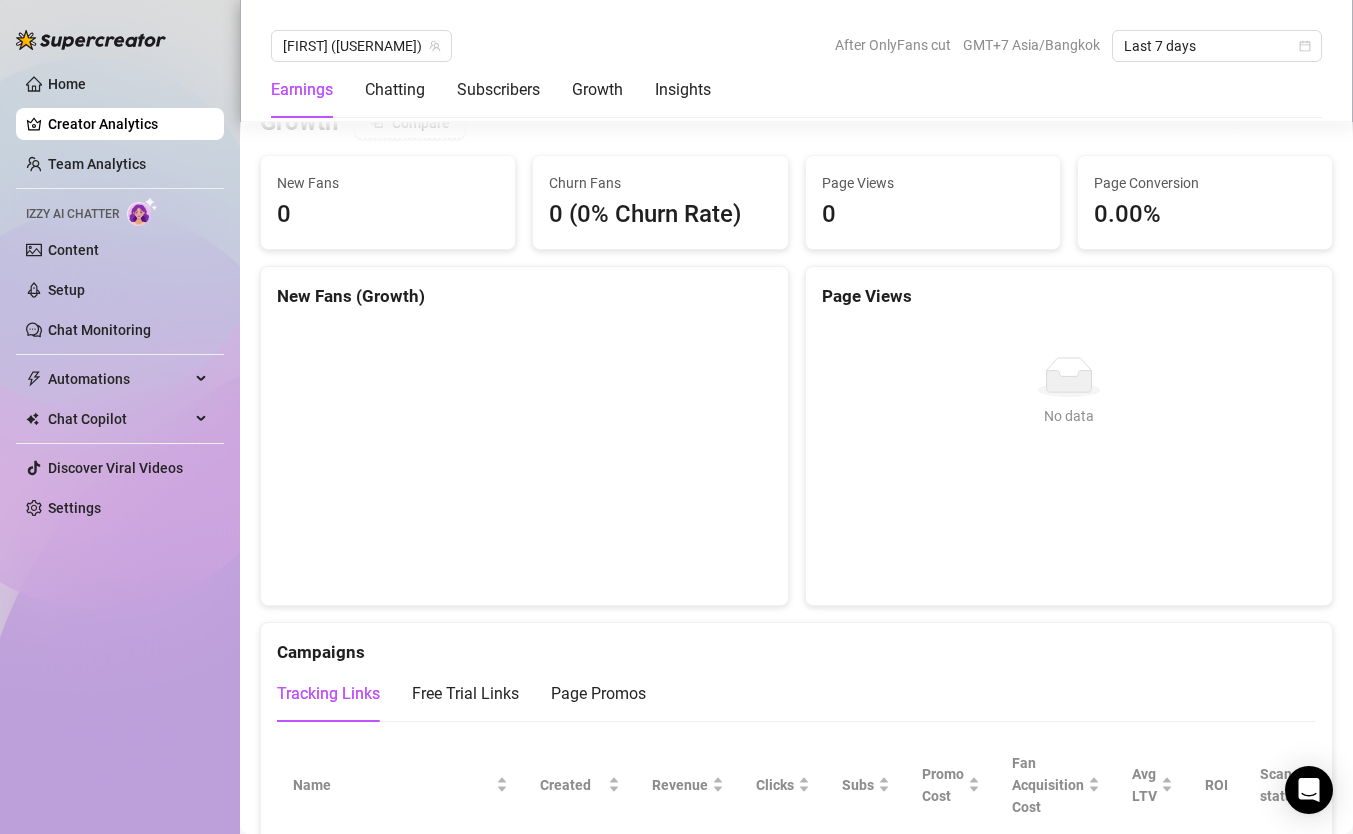 scroll, scrollTop: 1762, scrollLeft: 0, axis: vertical 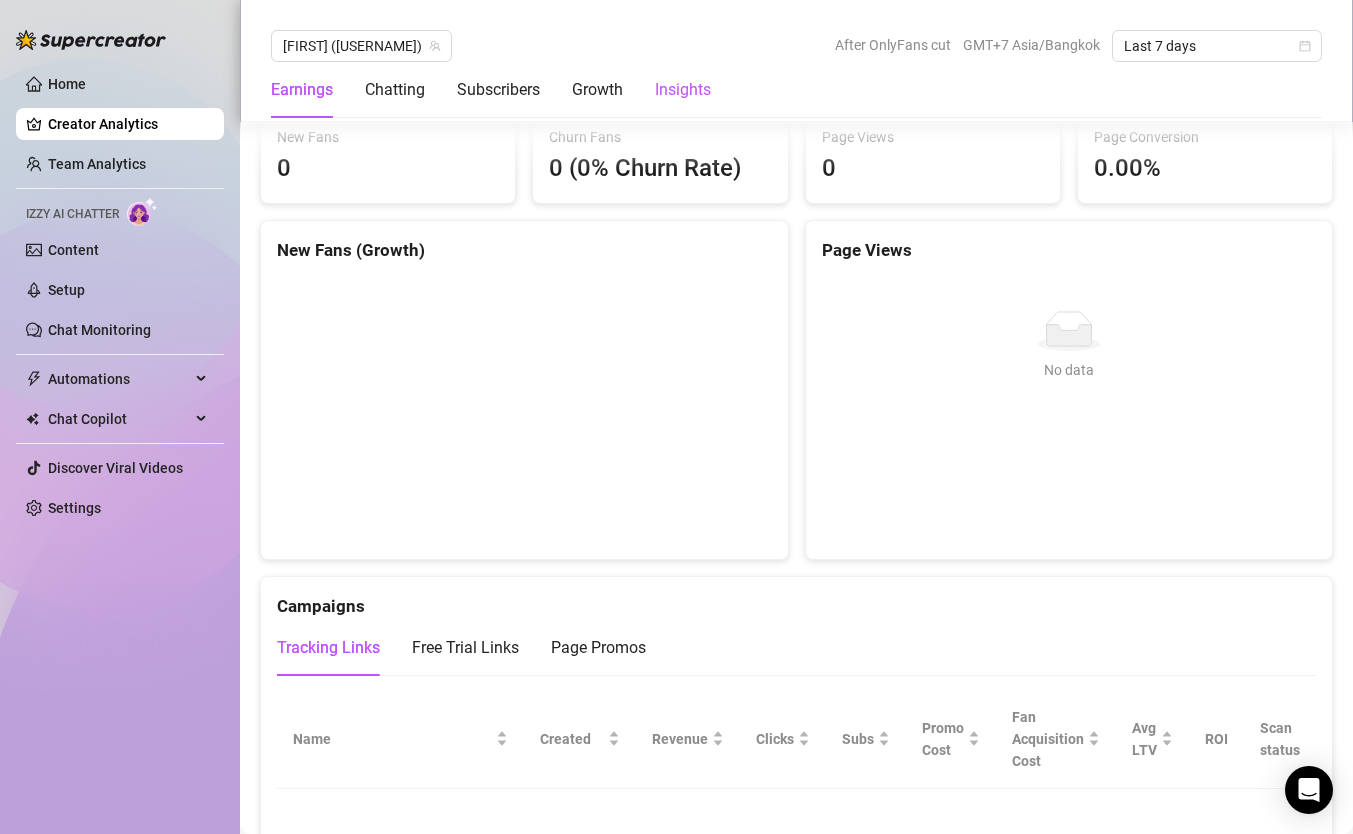 click on "Insights" at bounding box center [683, 90] 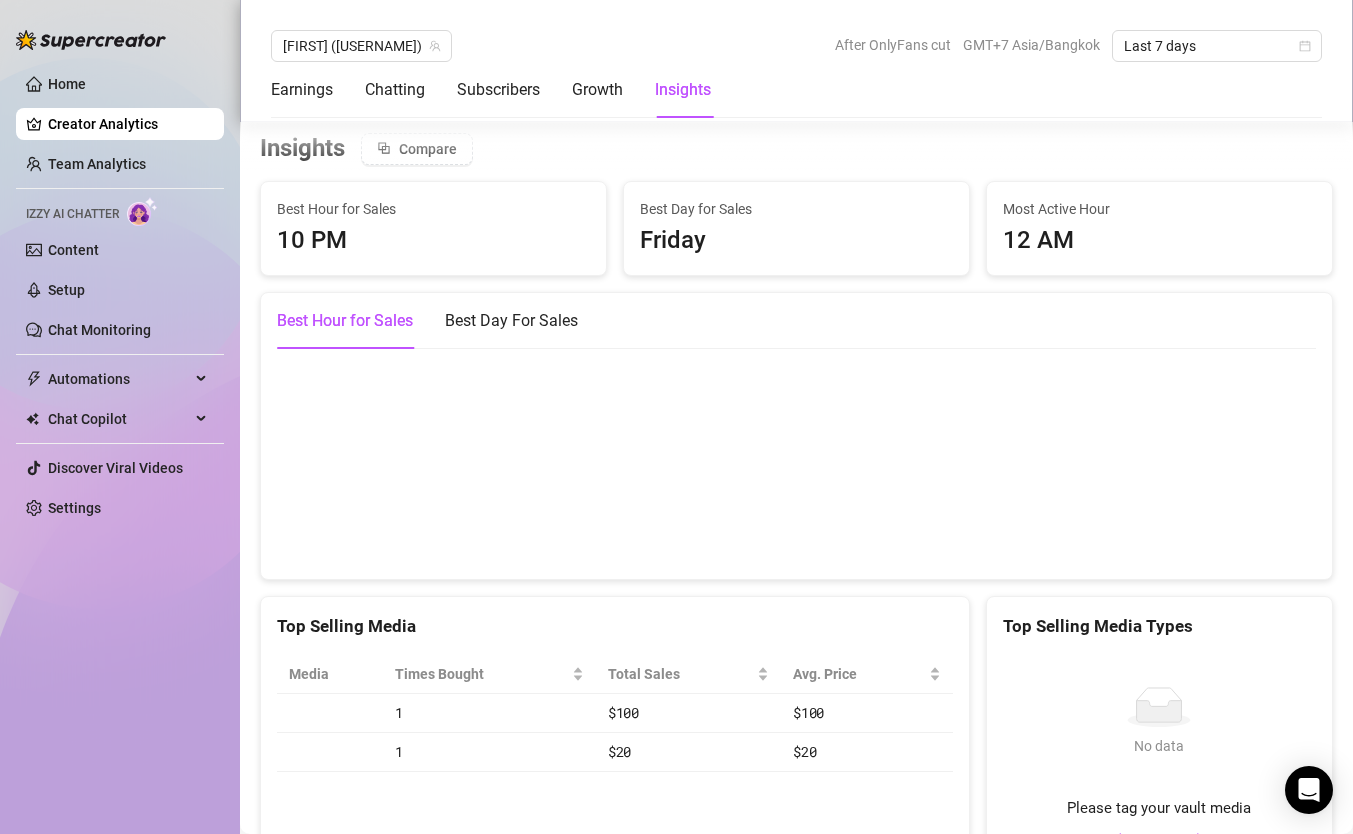 scroll, scrollTop: 2707, scrollLeft: 0, axis: vertical 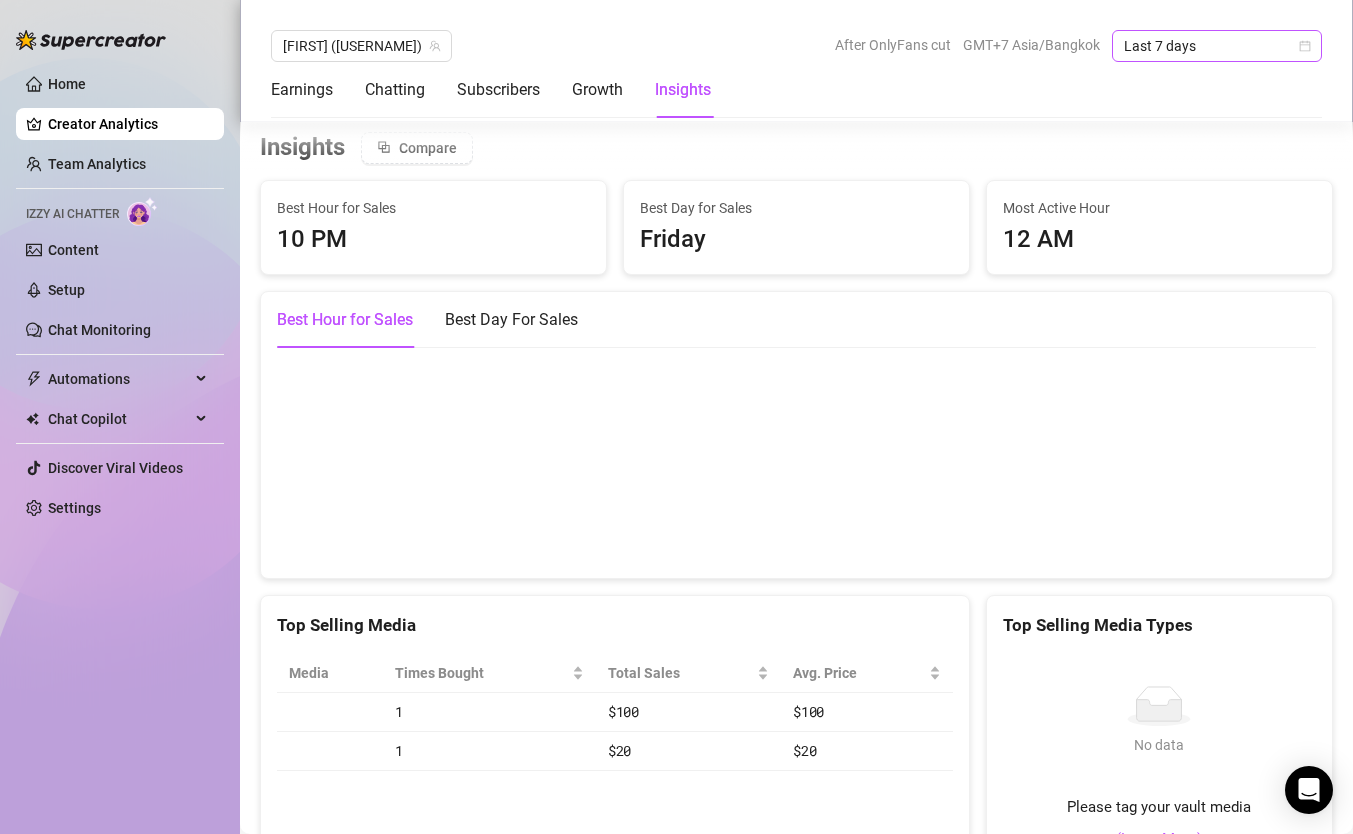 click on "Last 7 days" at bounding box center (1217, 46) 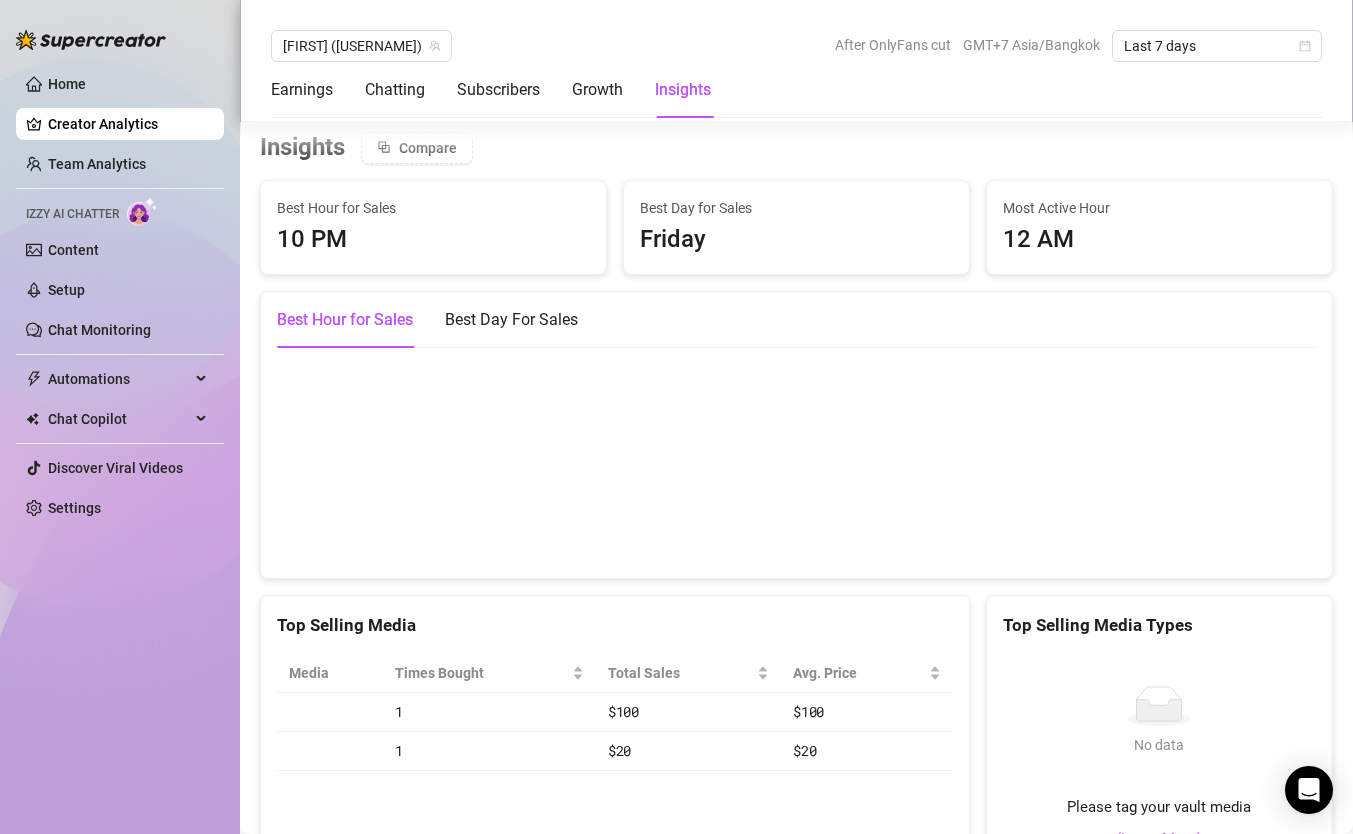 click on "GMT+7 Asia/Bangkok" at bounding box center [1031, 45] 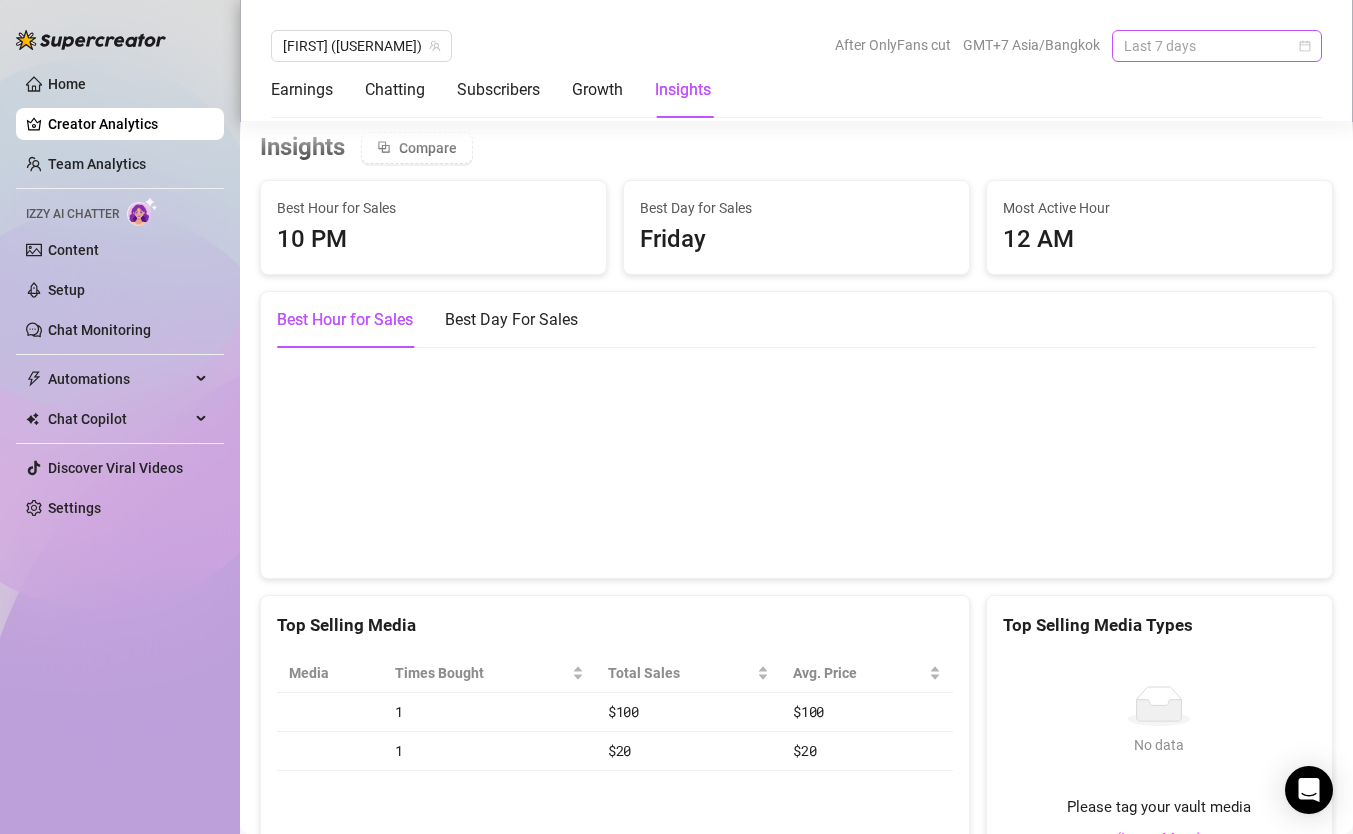 click on "Last 7 days" at bounding box center [1217, 46] 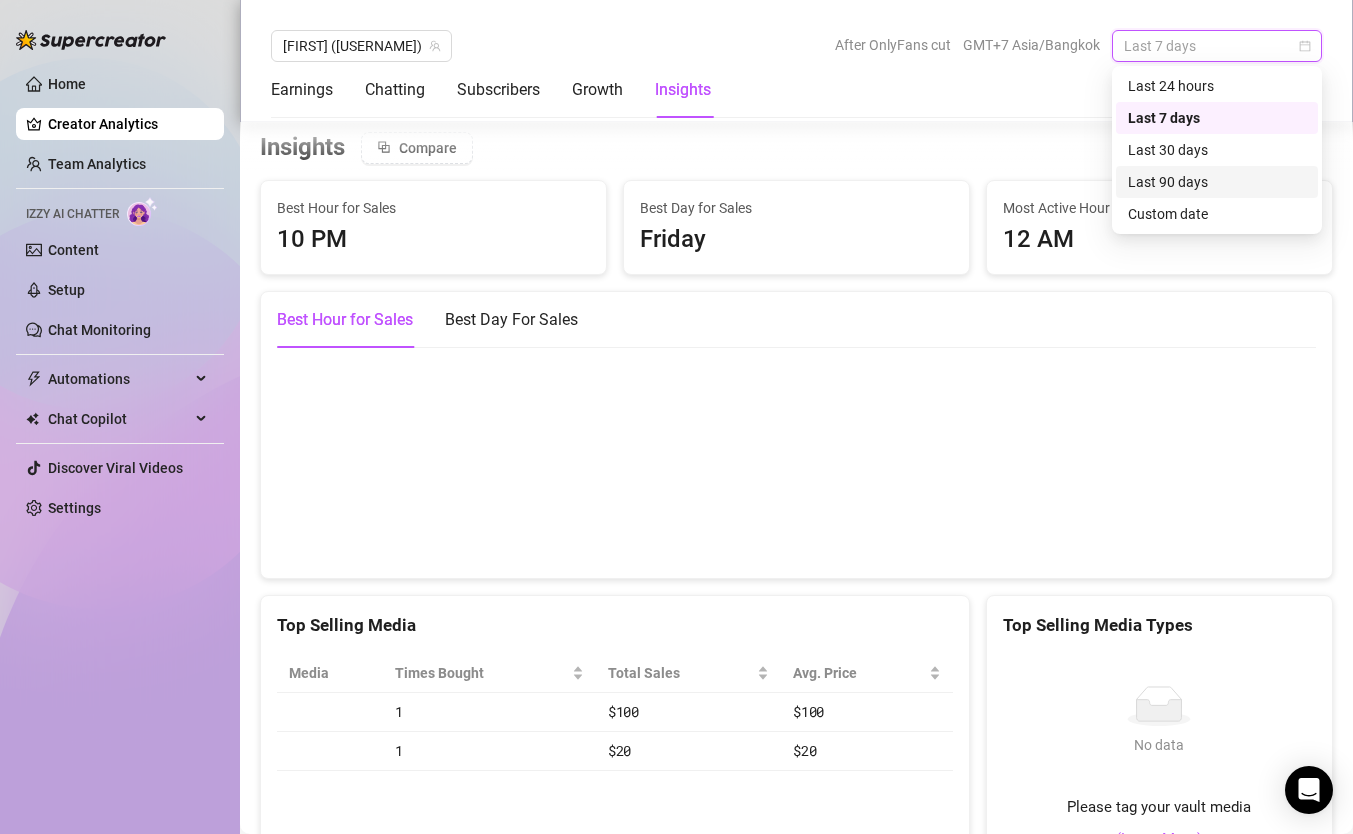 click on "Last 90 days" at bounding box center (1217, 182) 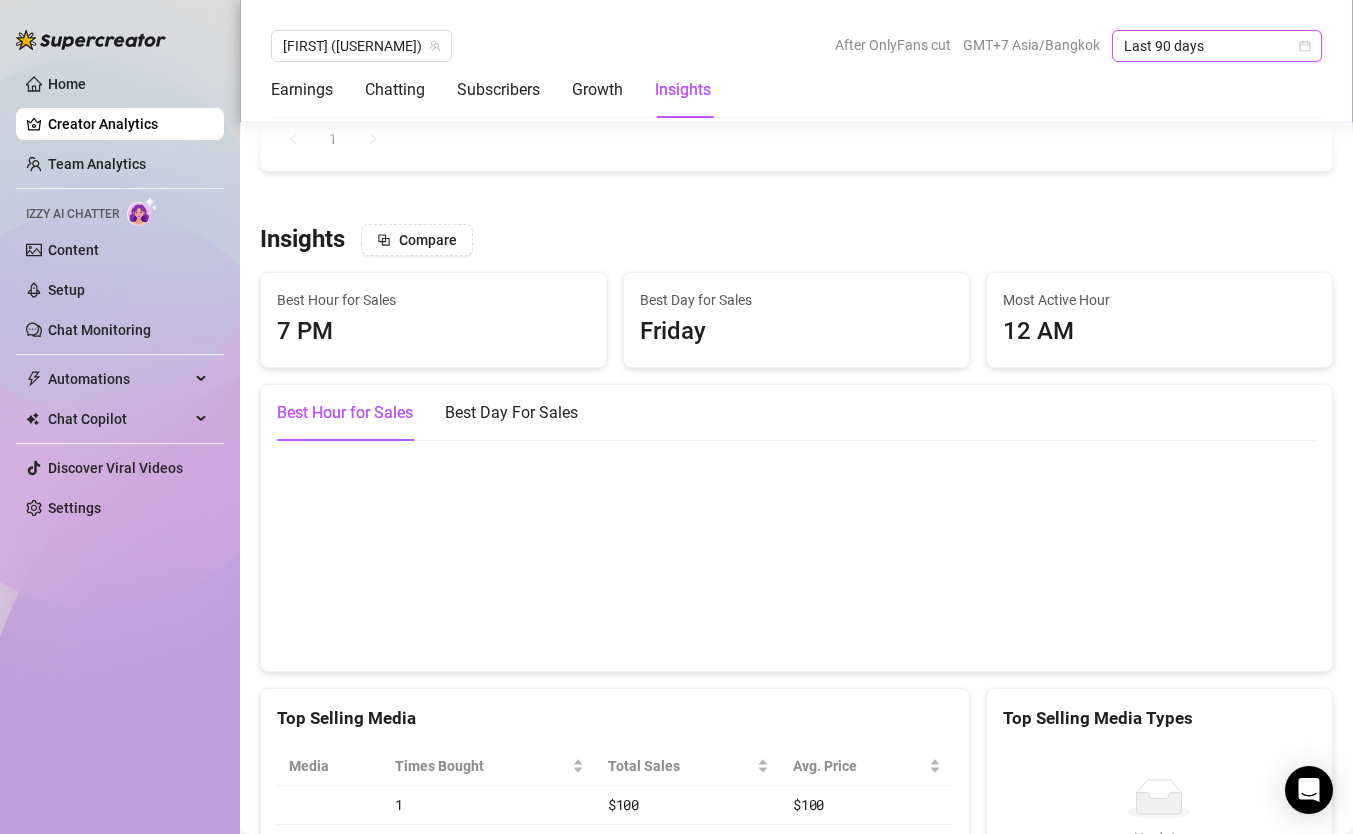 scroll, scrollTop: 2728, scrollLeft: 0, axis: vertical 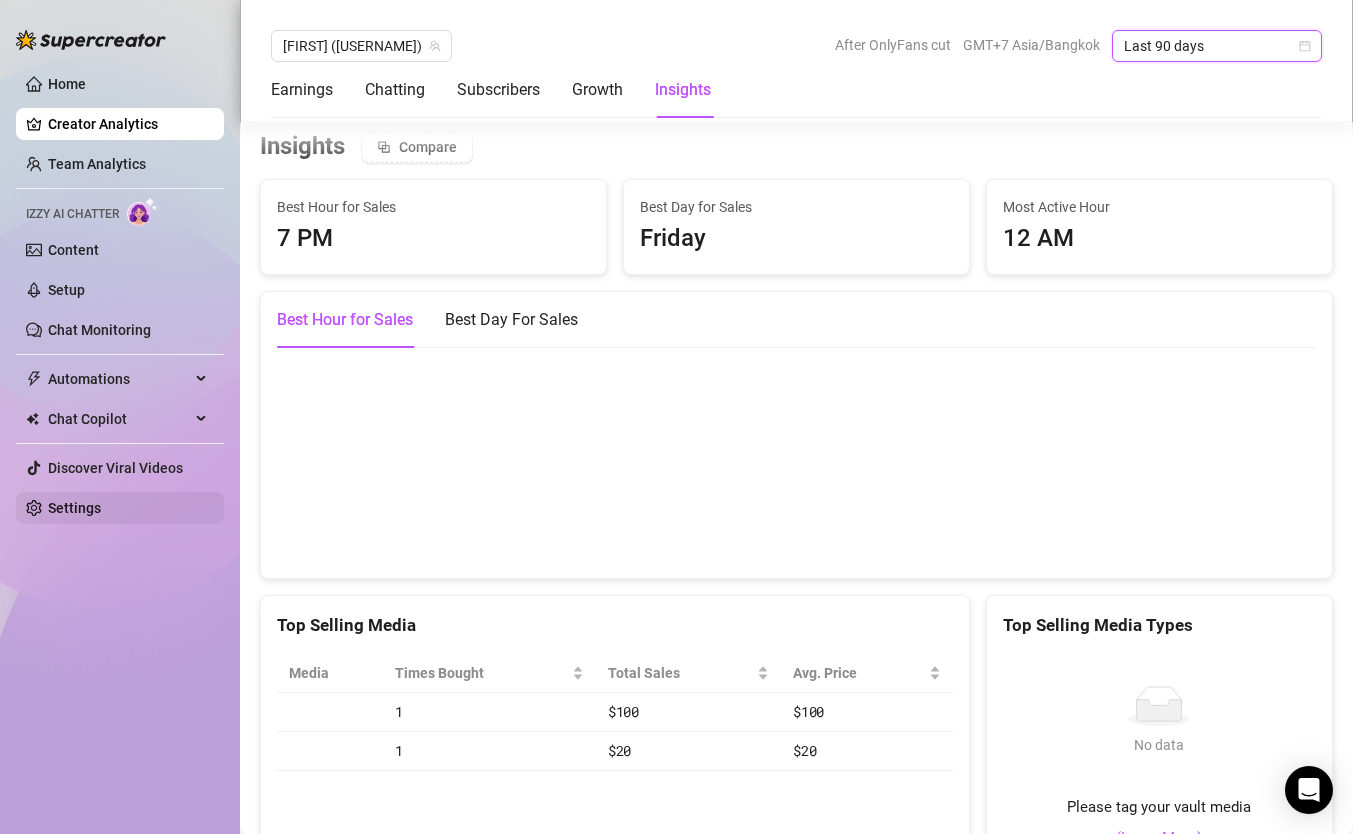 click on "Settings" at bounding box center (74, 508) 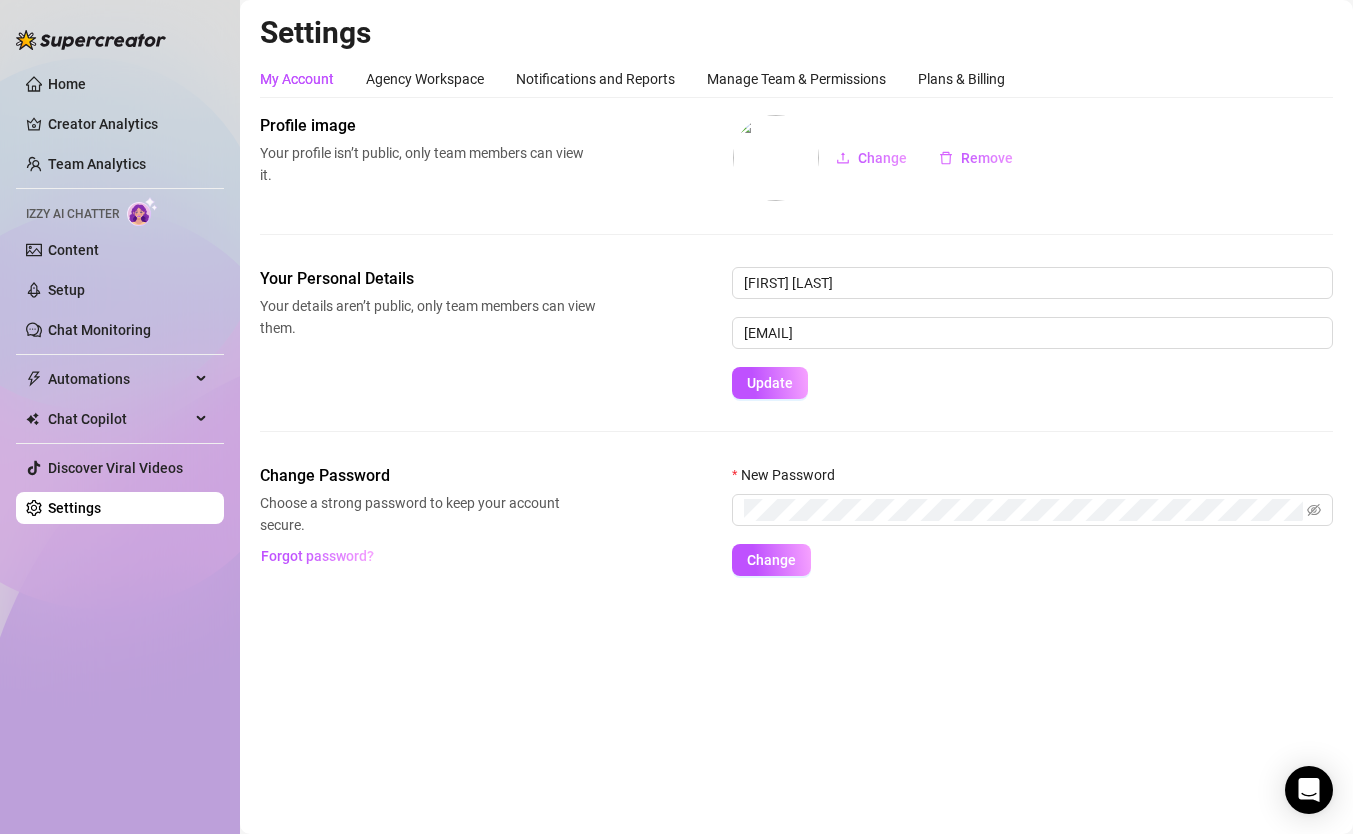 scroll, scrollTop: 0, scrollLeft: 0, axis: both 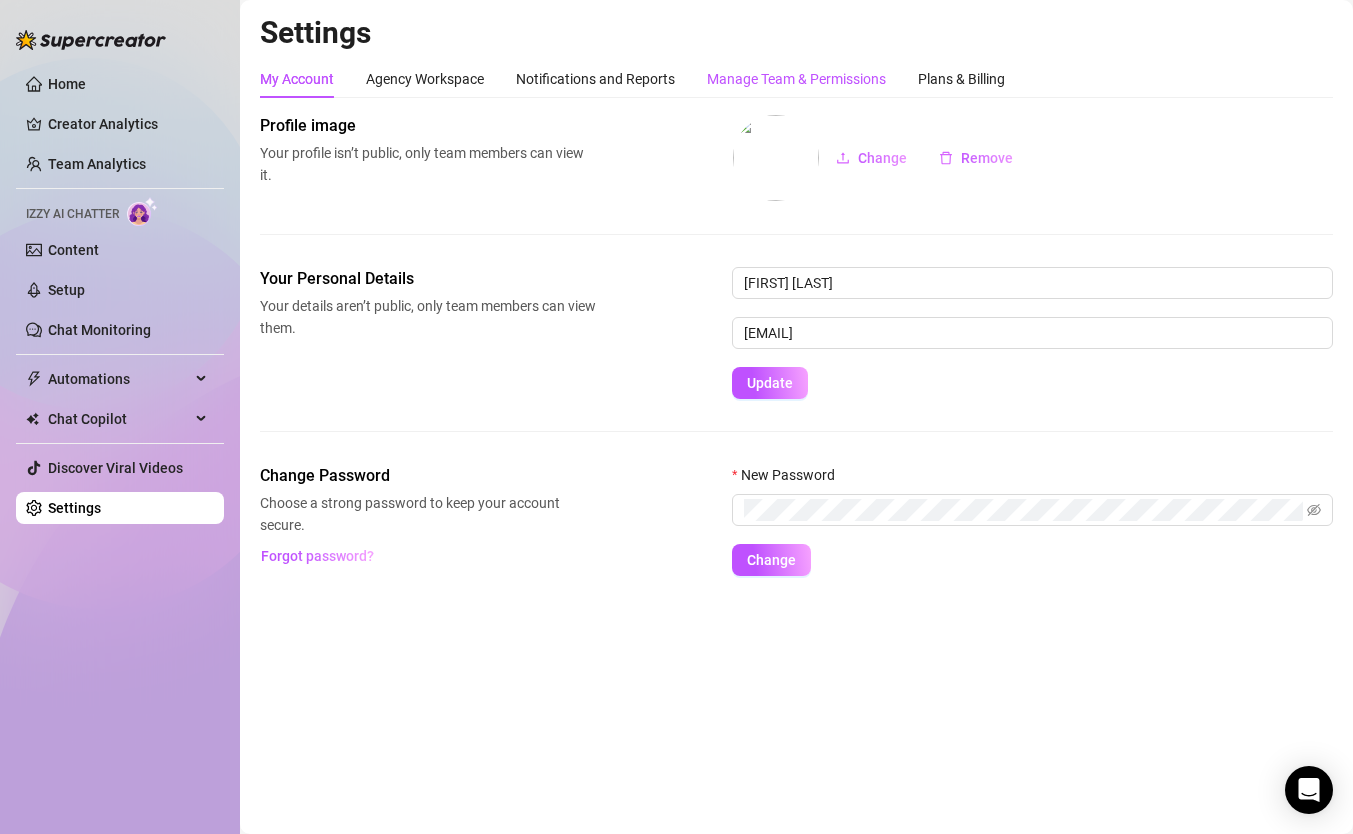 click on "Manage Team & Permissions" at bounding box center (796, 79) 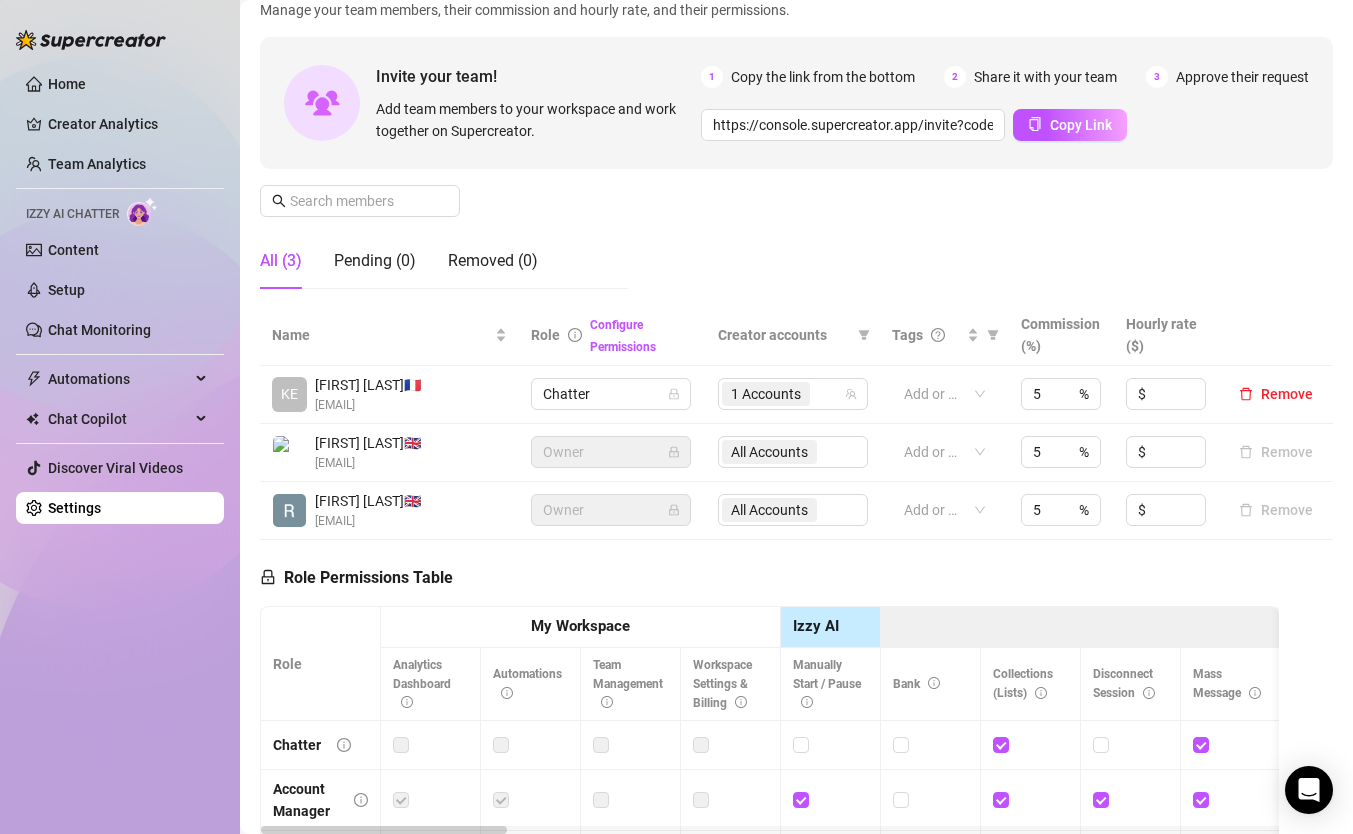 scroll, scrollTop: 0, scrollLeft: 0, axis: both 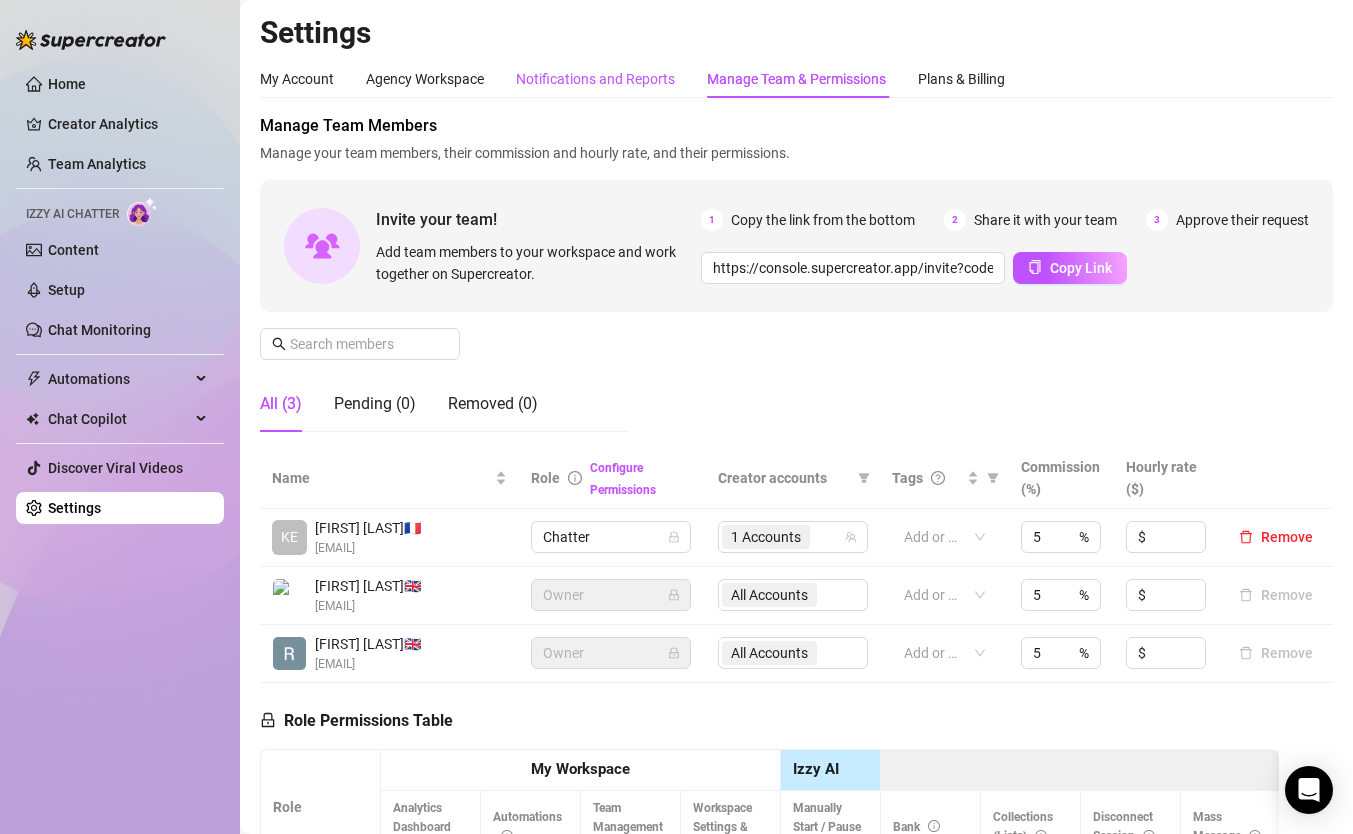 click on "Notifications and Reports" at bounding box center [595, 79] 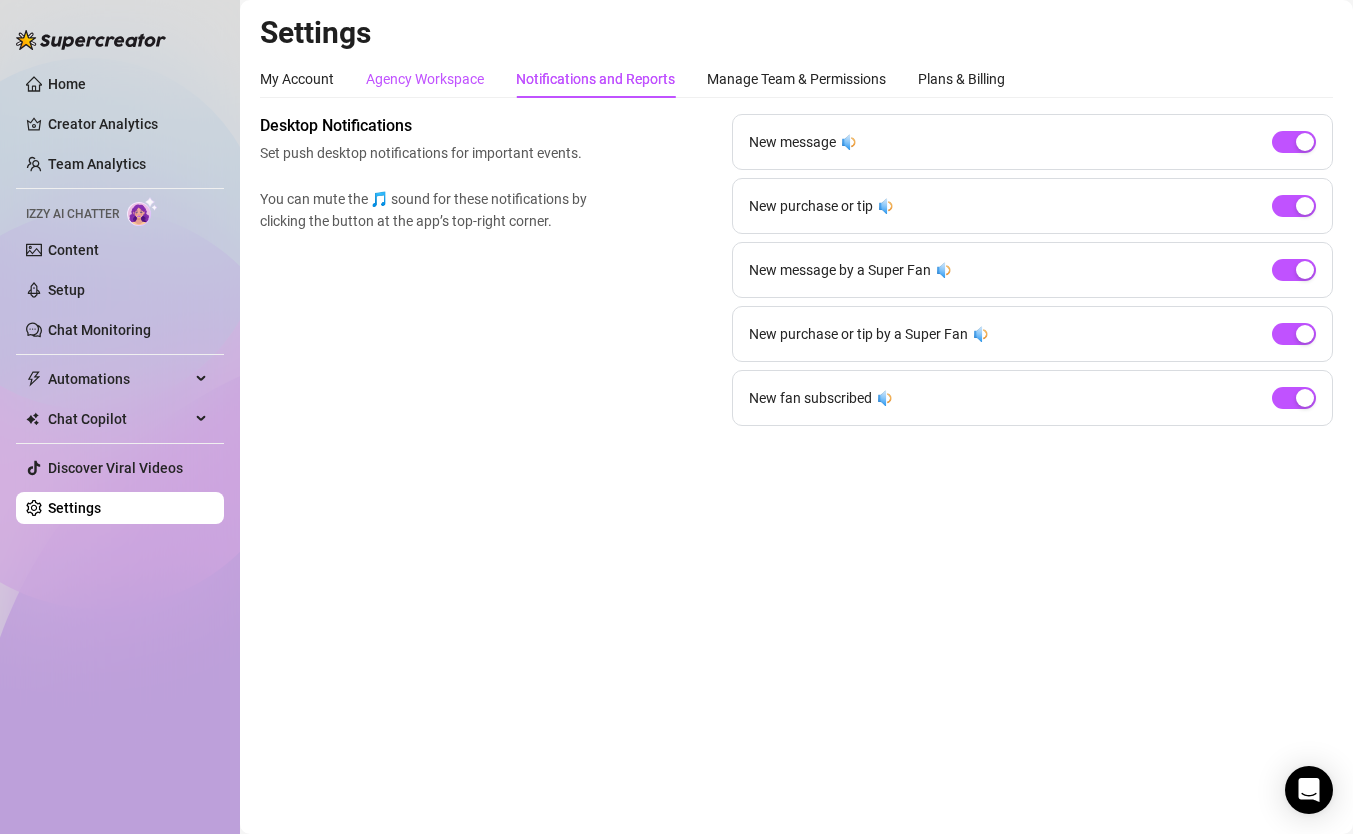 click on "Agency Workspace" at bounding box center (425, 79) 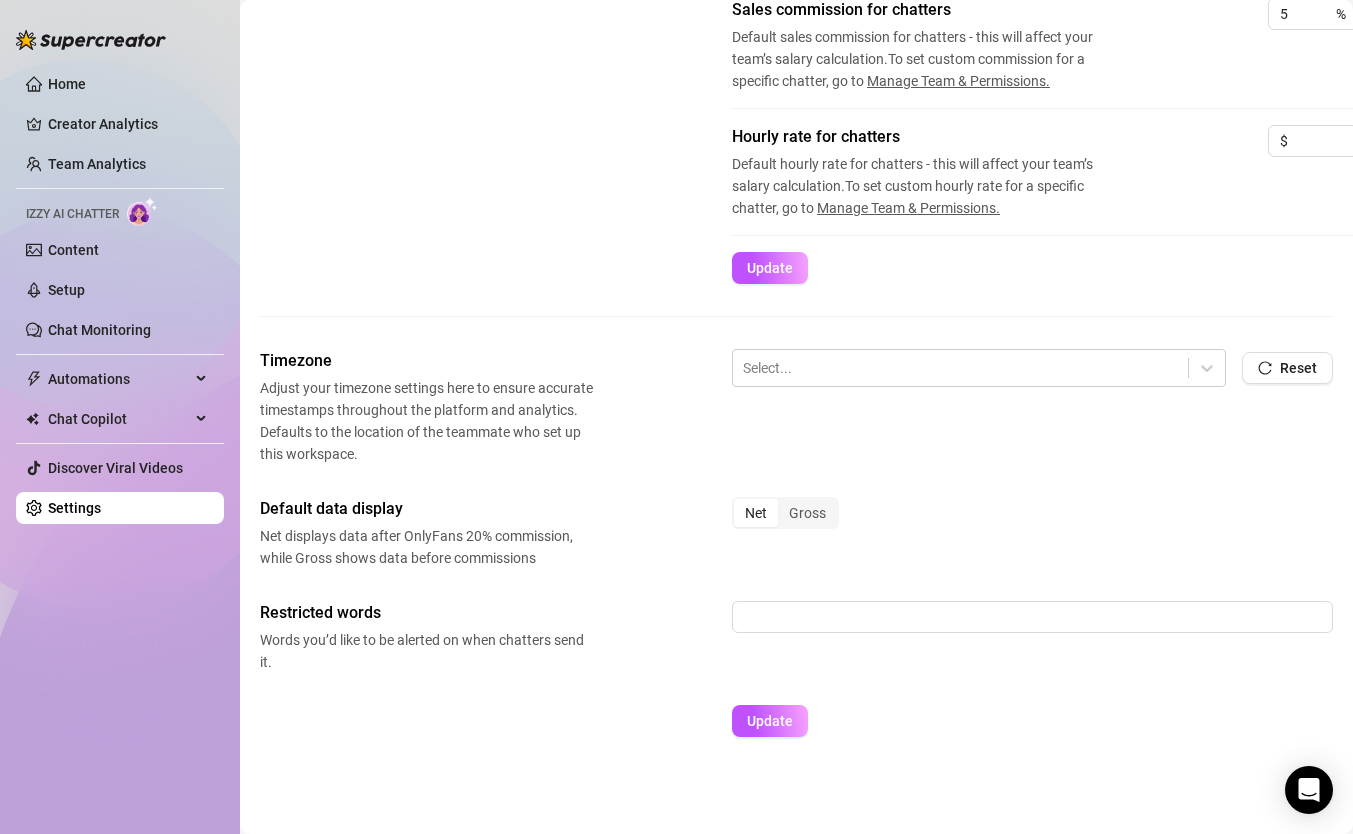 scroll, scrollTop: 479, scrollLeft: 0, axis: vertical 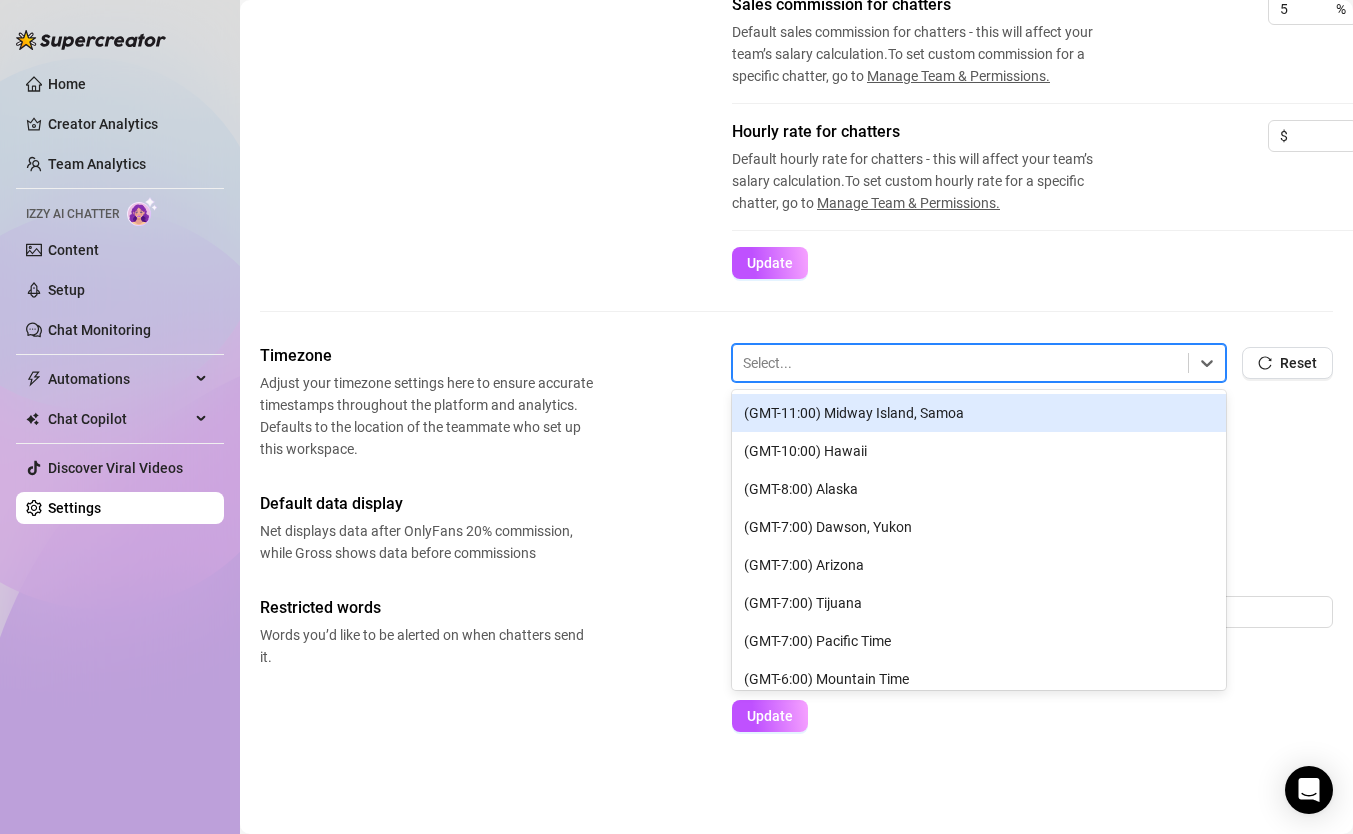click at bounding box center [960, 363] 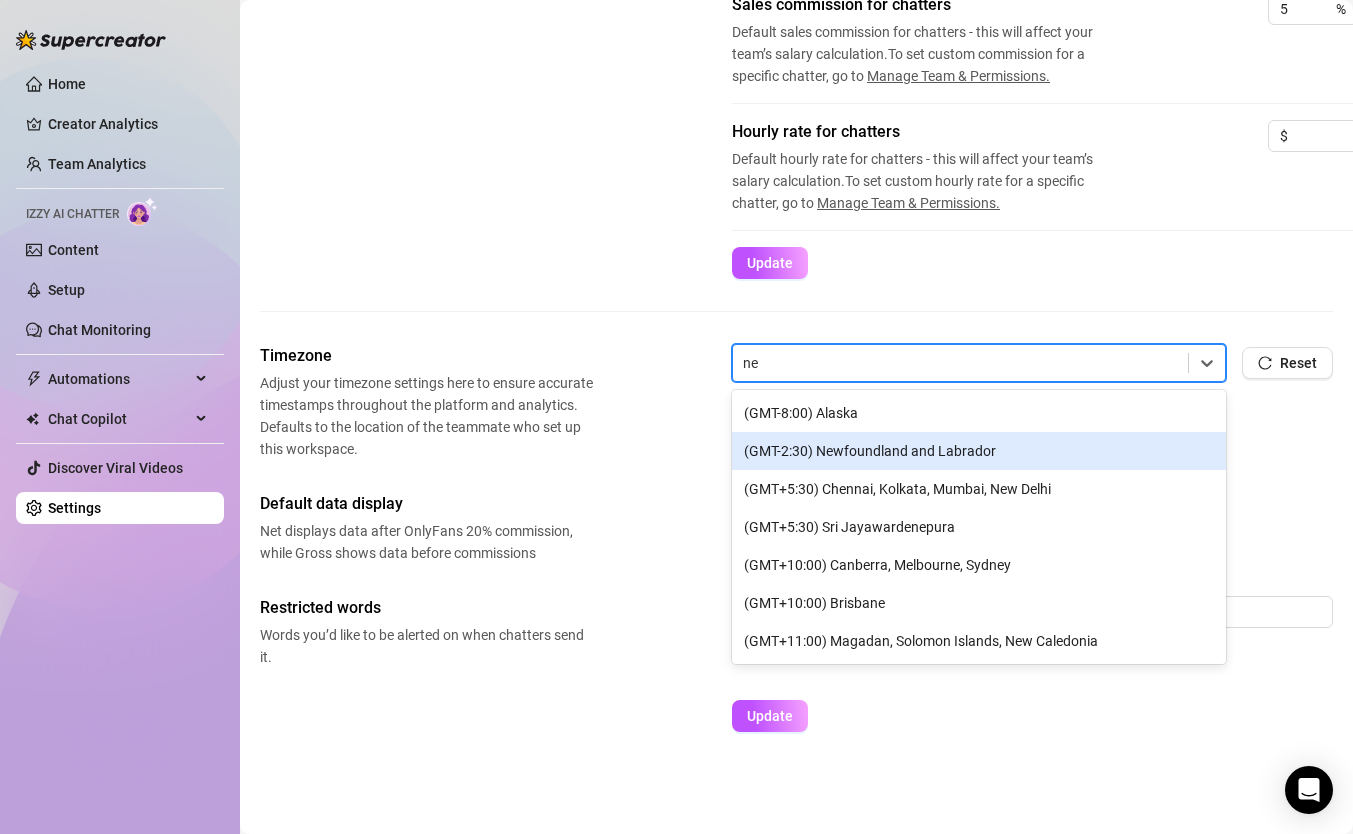 type on "n" 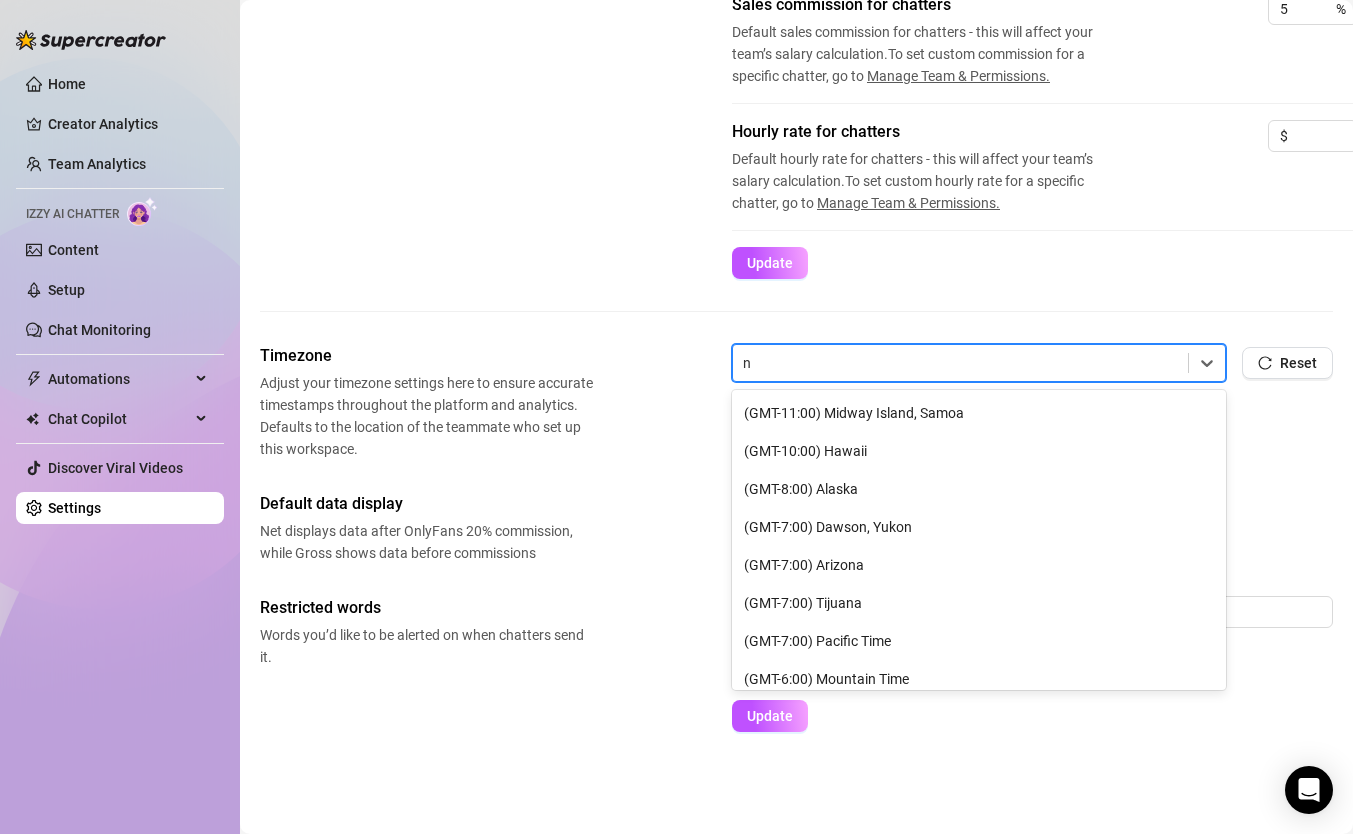 type 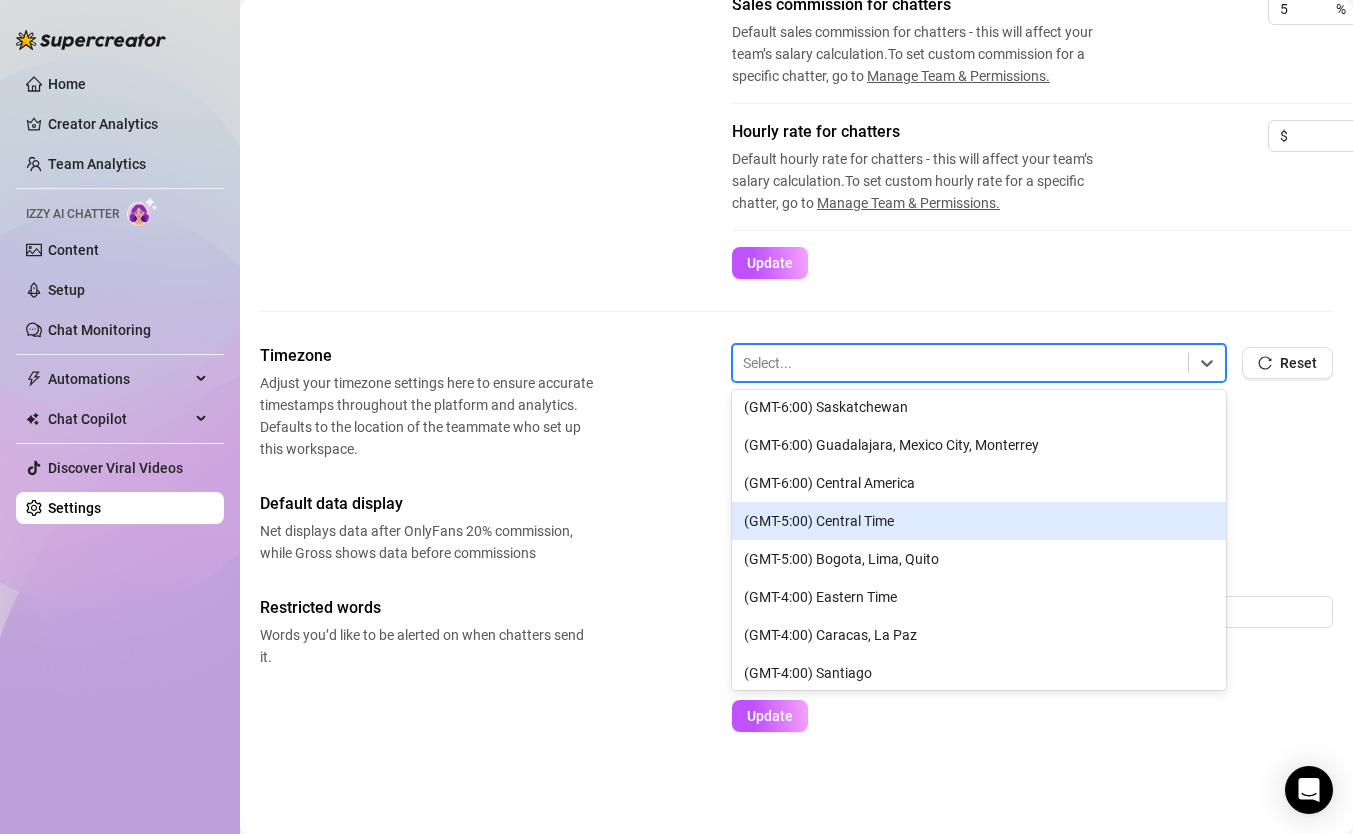 scroll, scrollTop: 349, scrollLeft: 0, axis: vertical 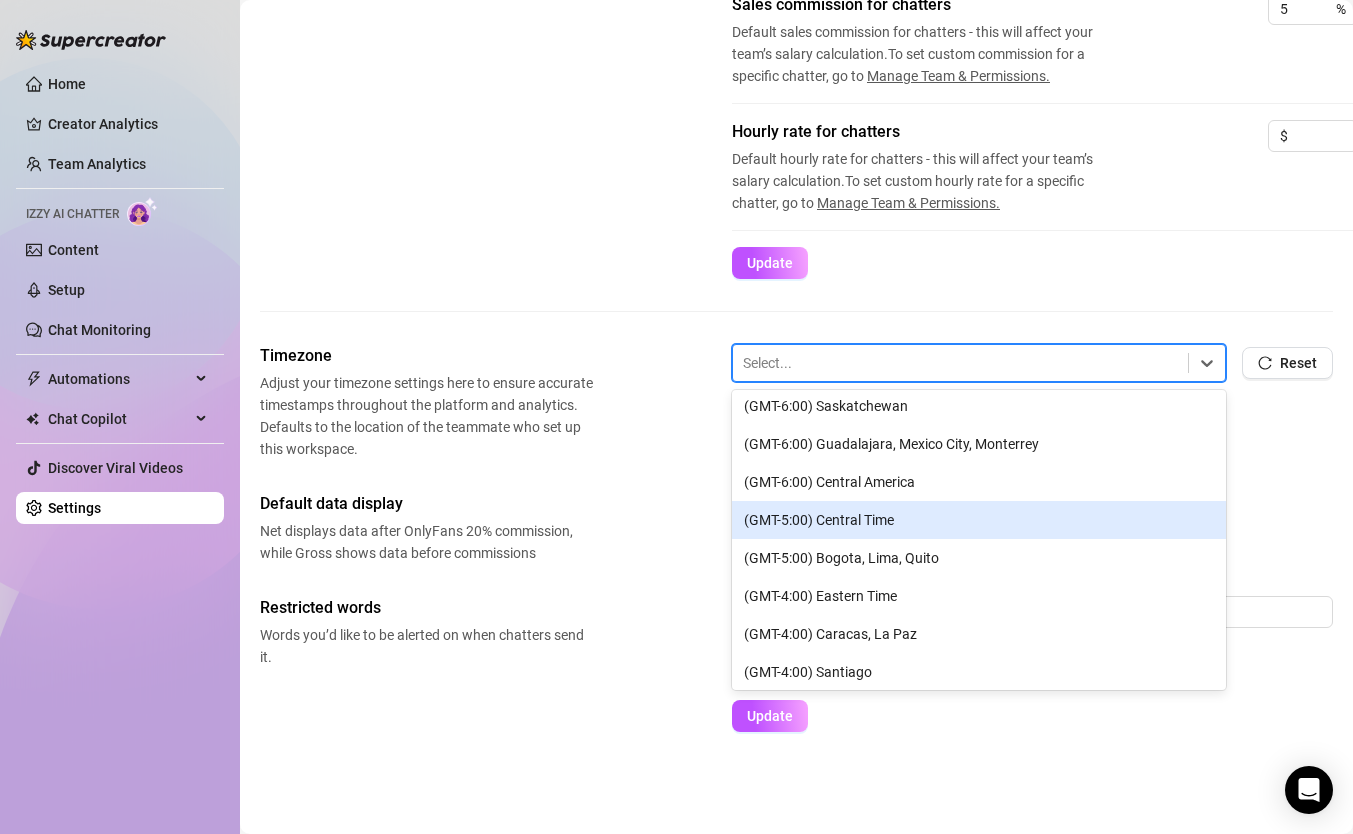click on "(GMT-5:00) Central Time" at bounding box center [979, 520] 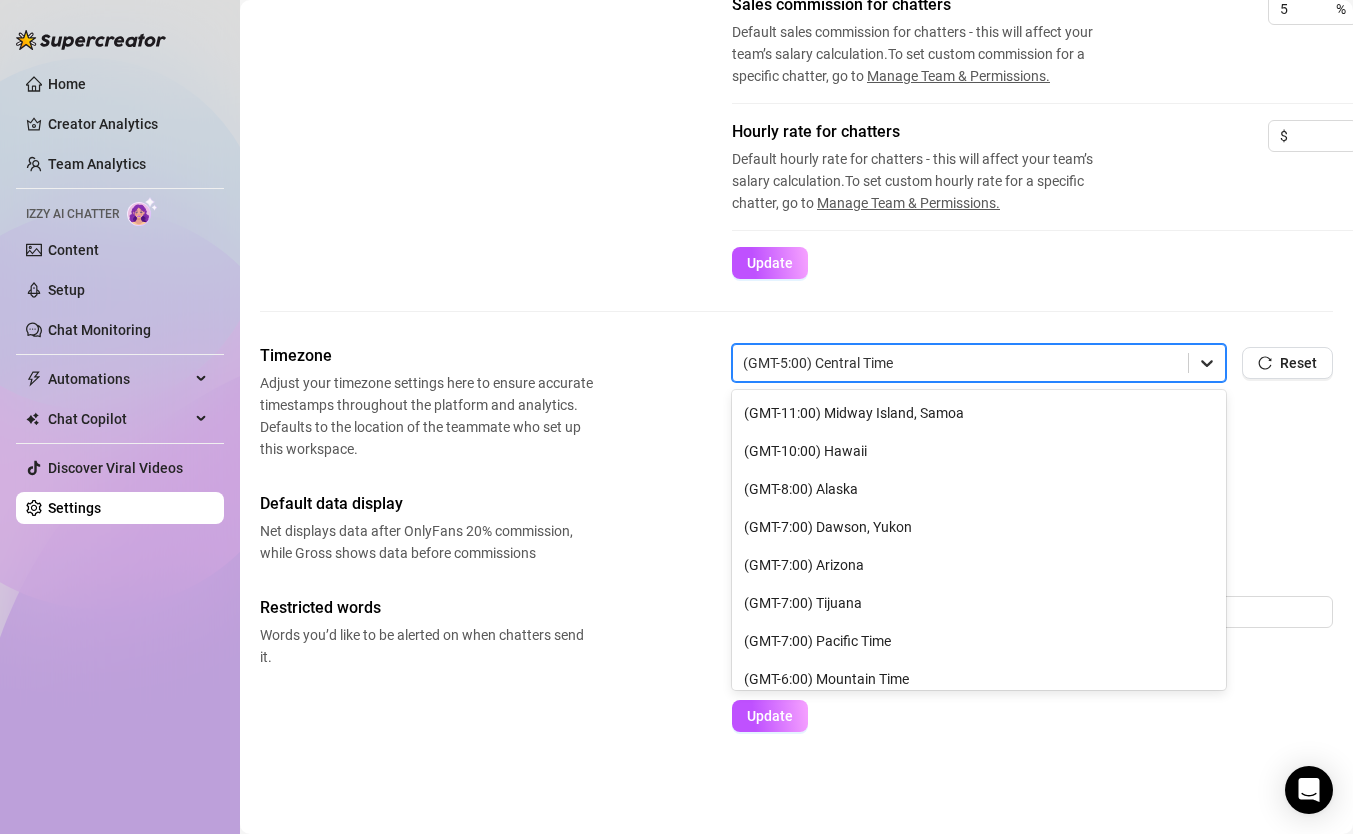 click 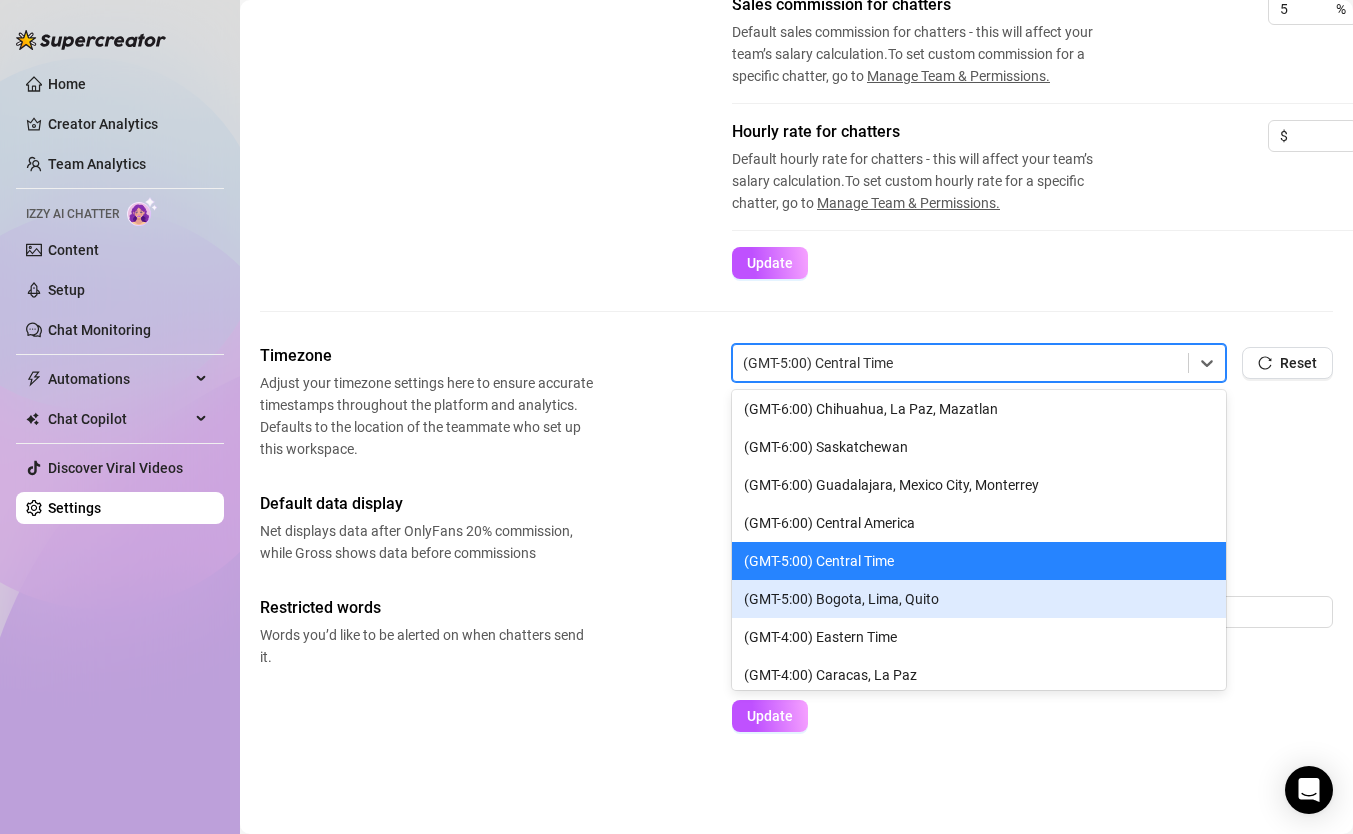 scroll, scrollTop: 322, scrollLeft: 0, axis: vertical 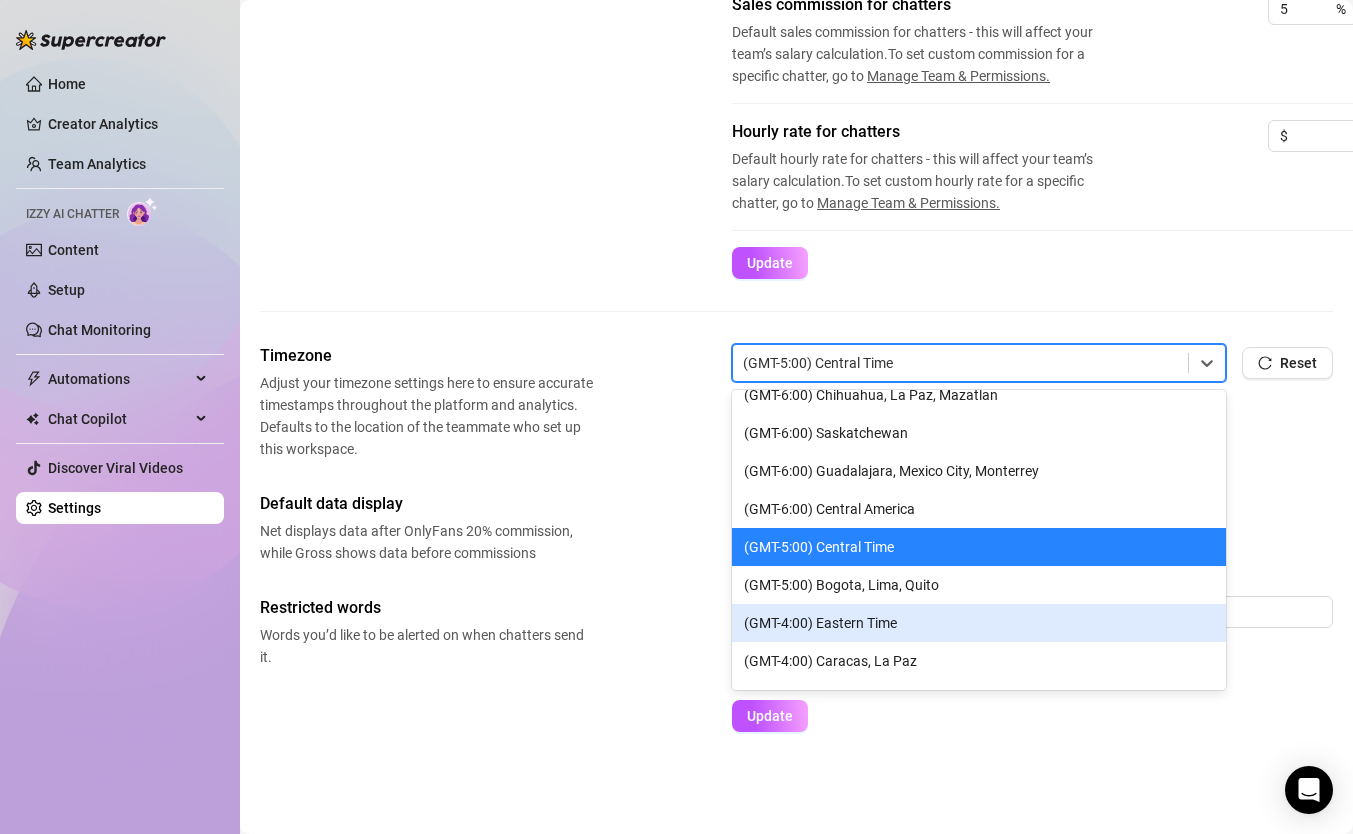 click on "(GMT-4:00) Eastern Time" at bounding box center (979, 623) 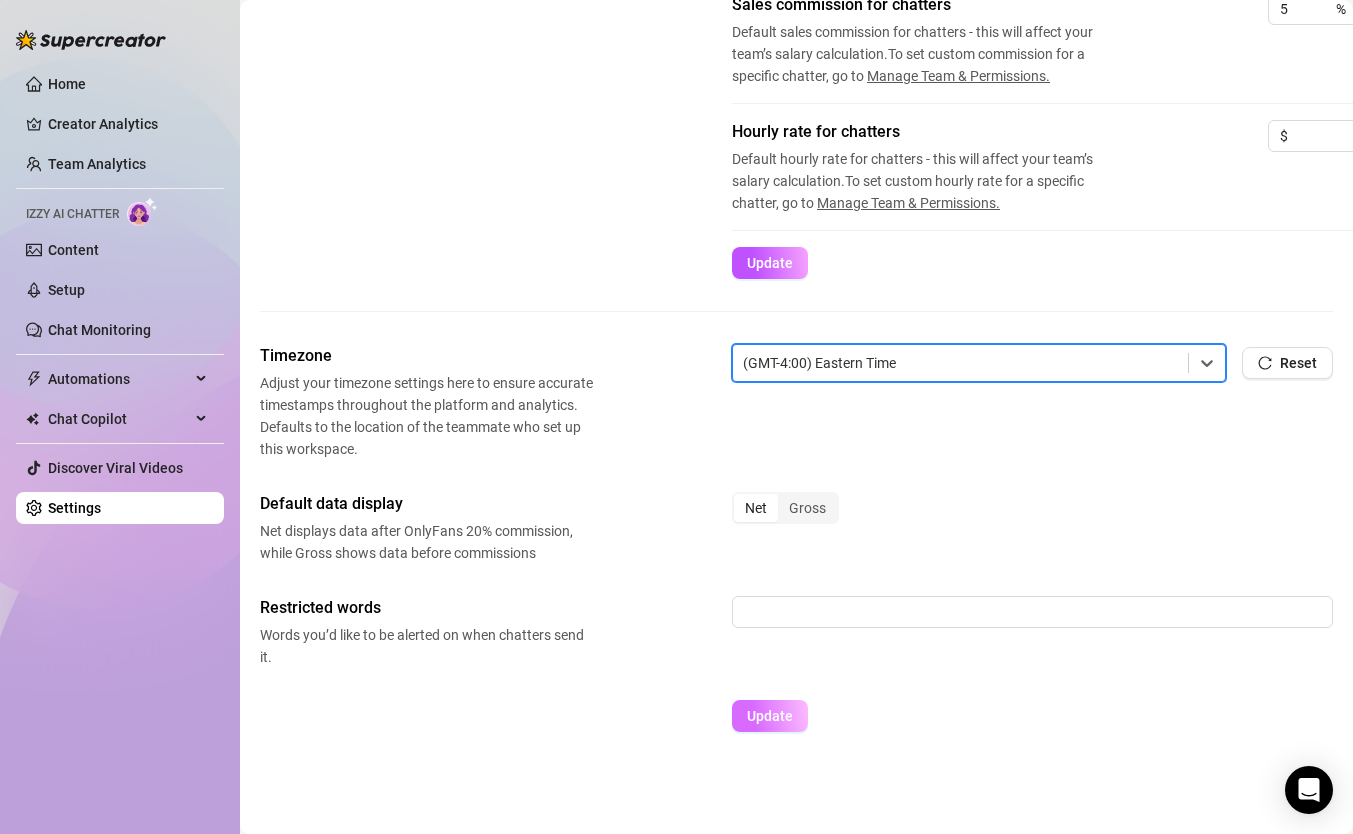 click on "Update" at bounding box center (770, 716) 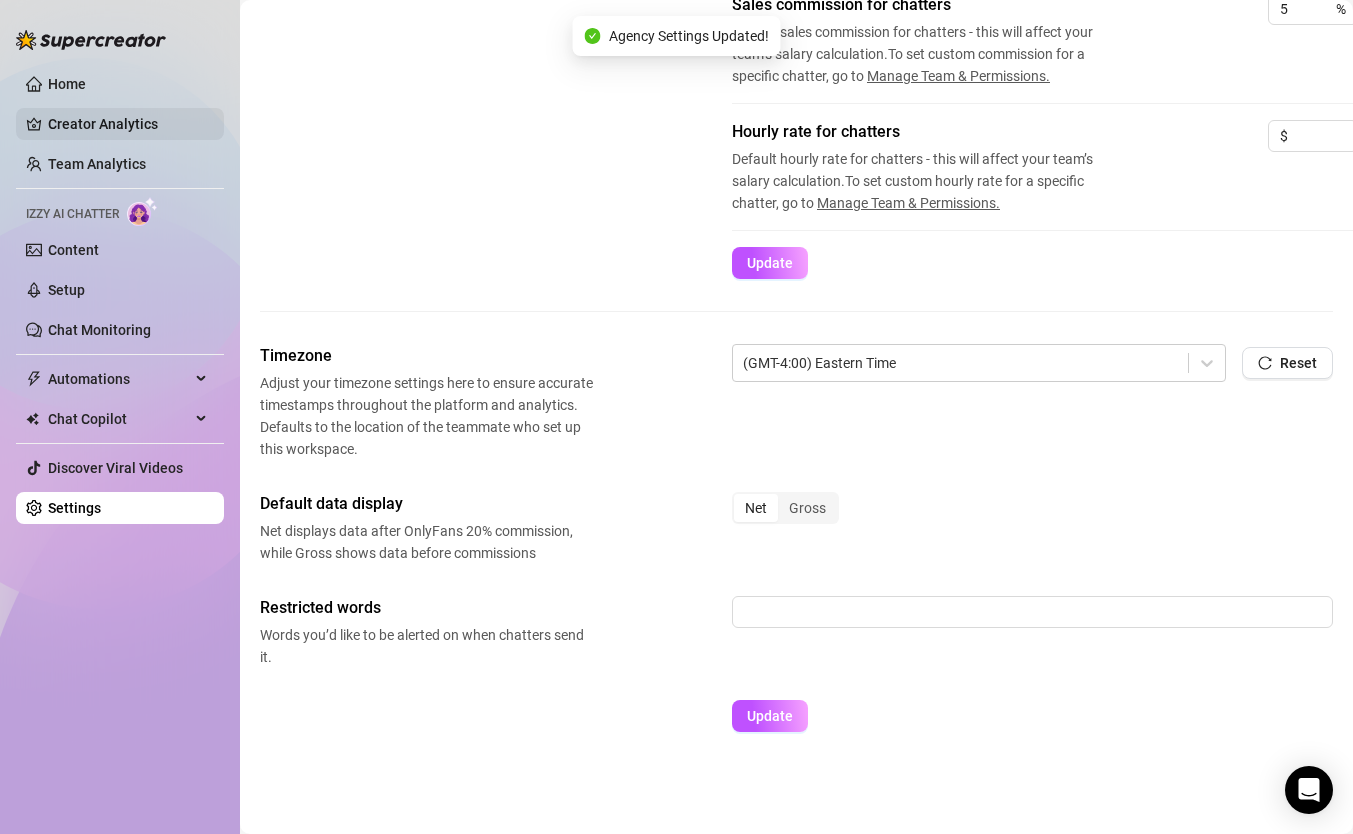 click on "Creator Analytics" at bounding box center [128, 124] 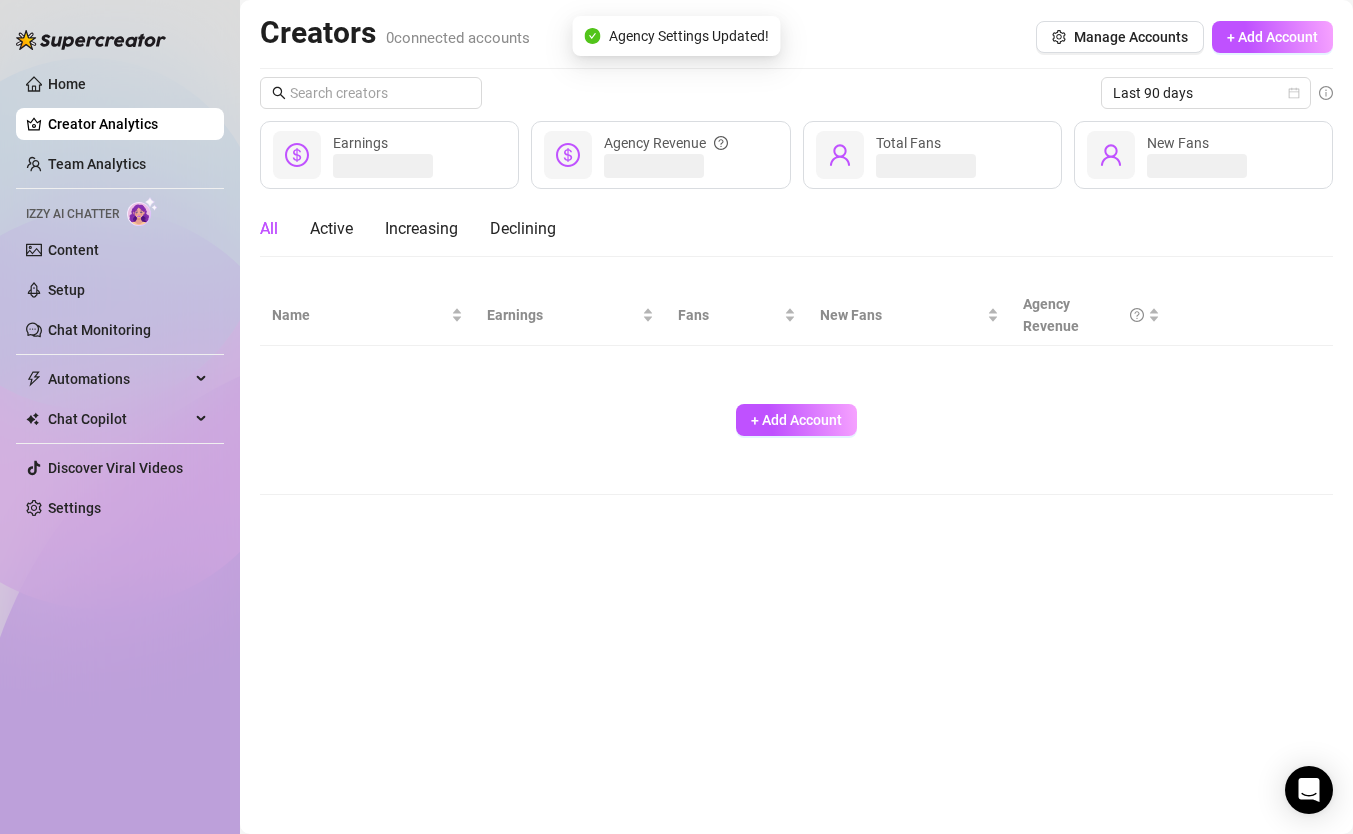 scroll, scrollTop: 0, scrollLeft: 0, axis: both 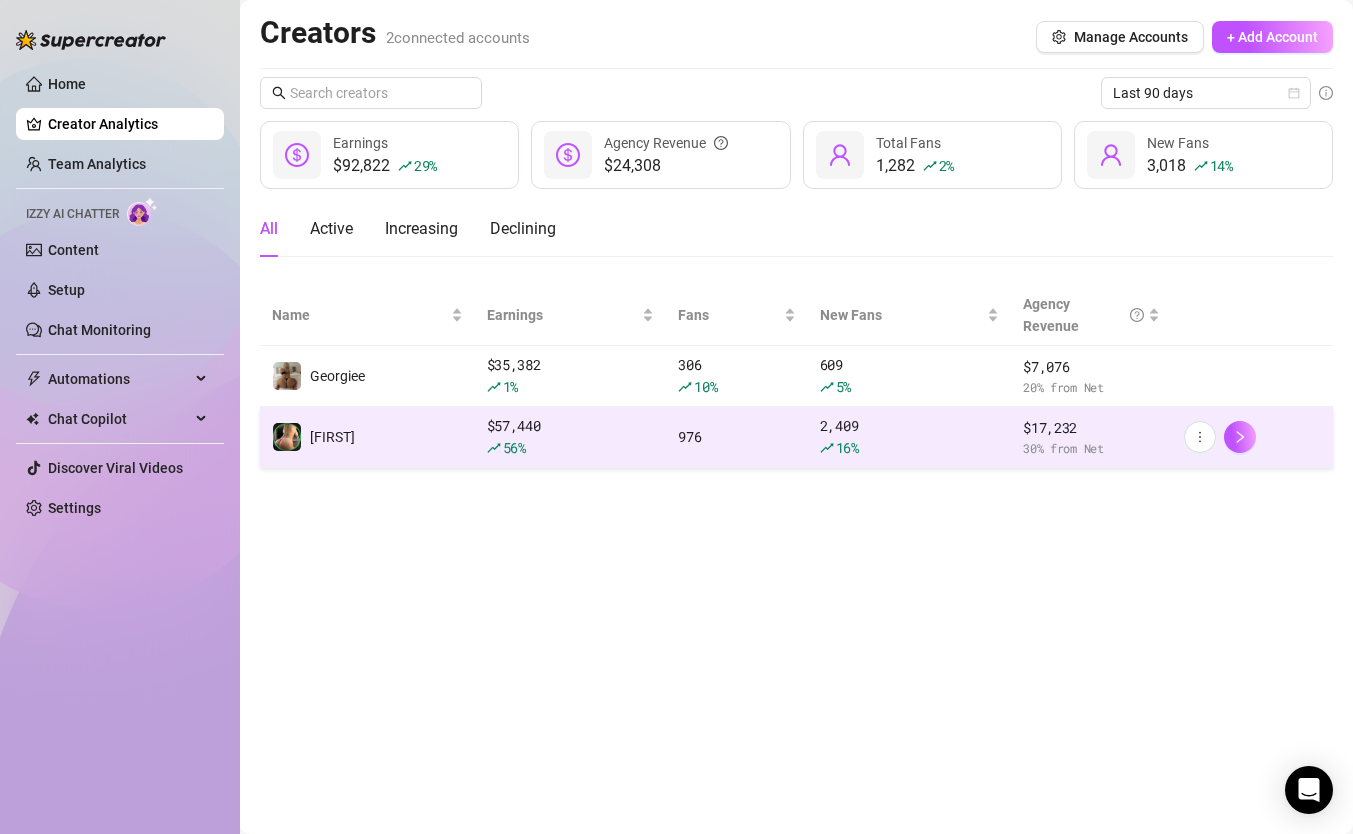 click on "[FIRST]" at bounding box center (367, 437) 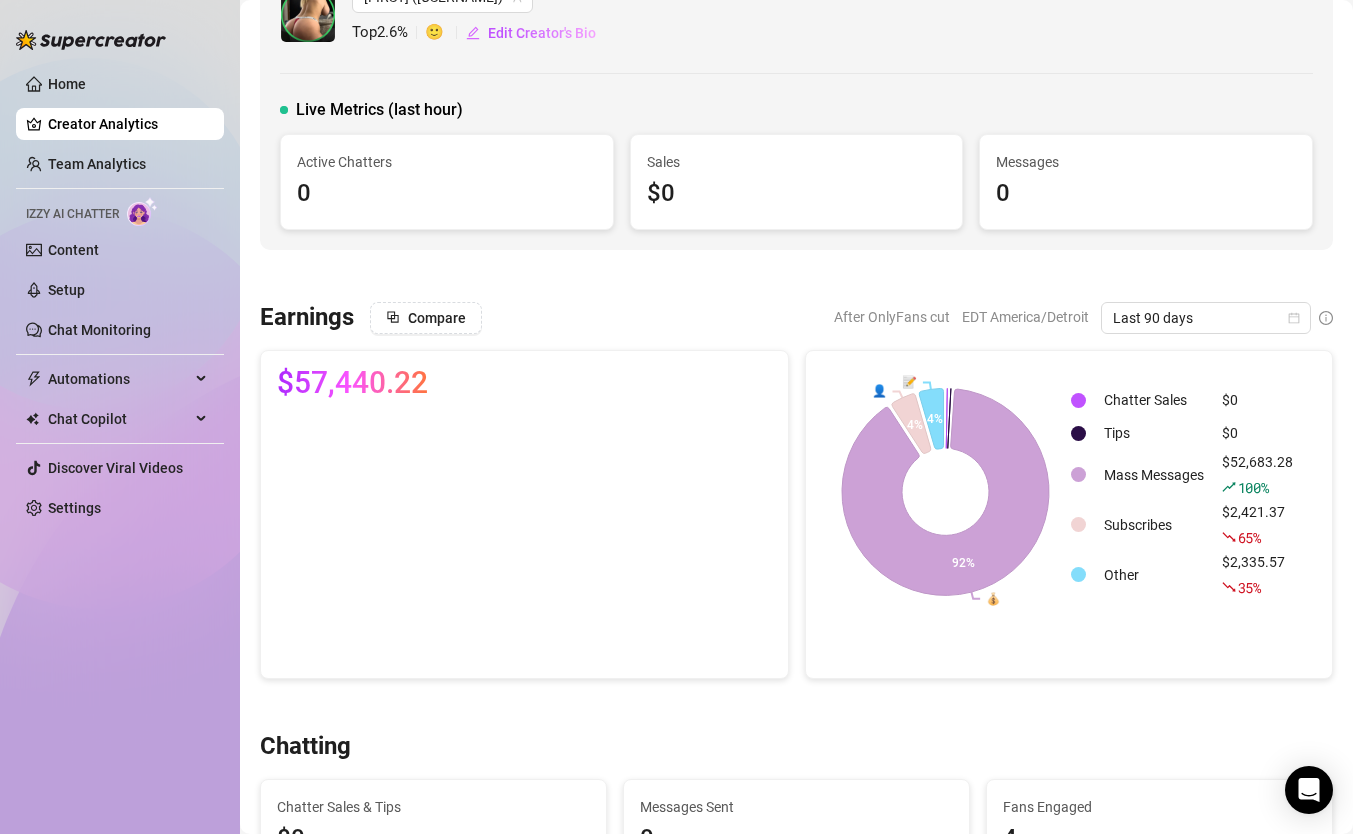 scroll, scrollTop: 171, scrollLeft: 0, axis: vertical 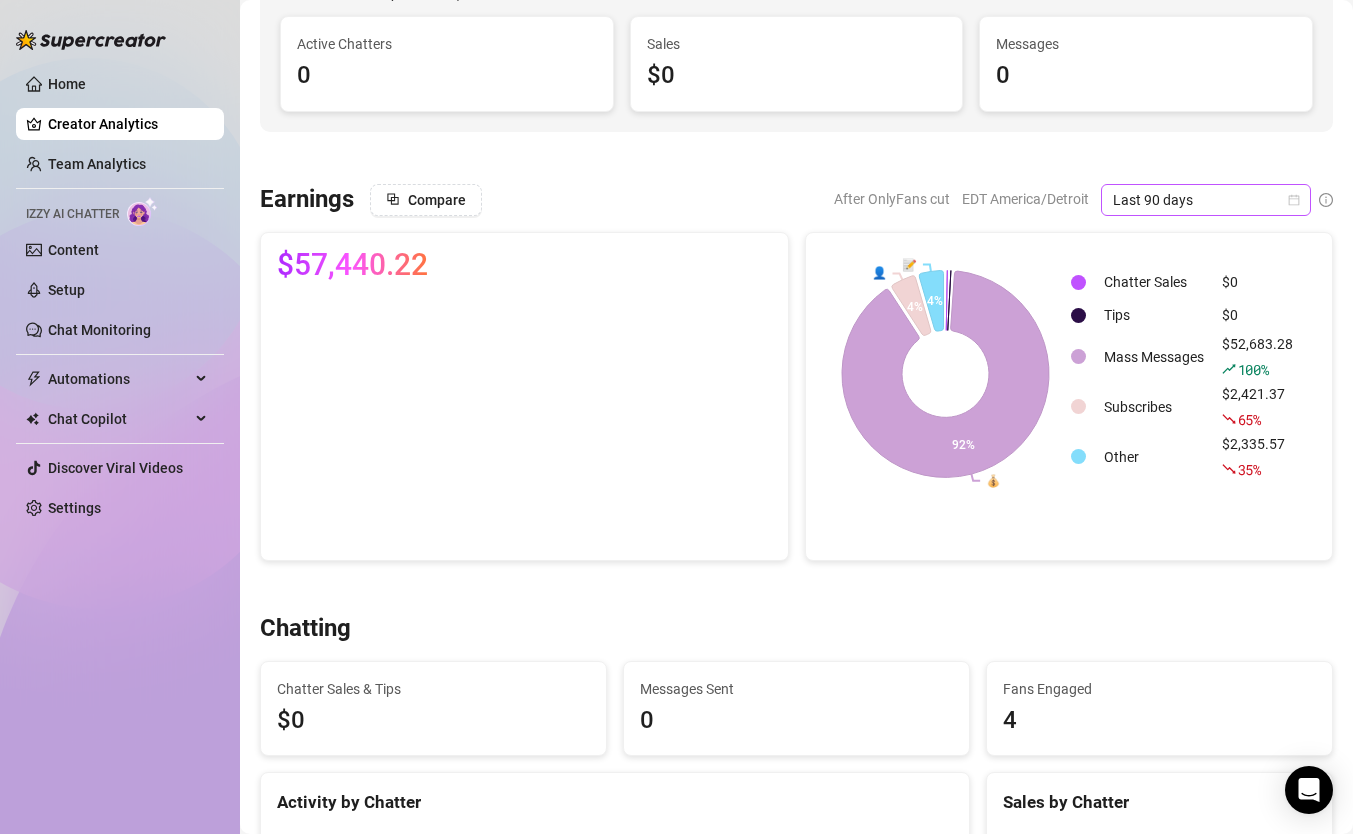 click on "Last 90 days" at bounding box center [1206, 200] 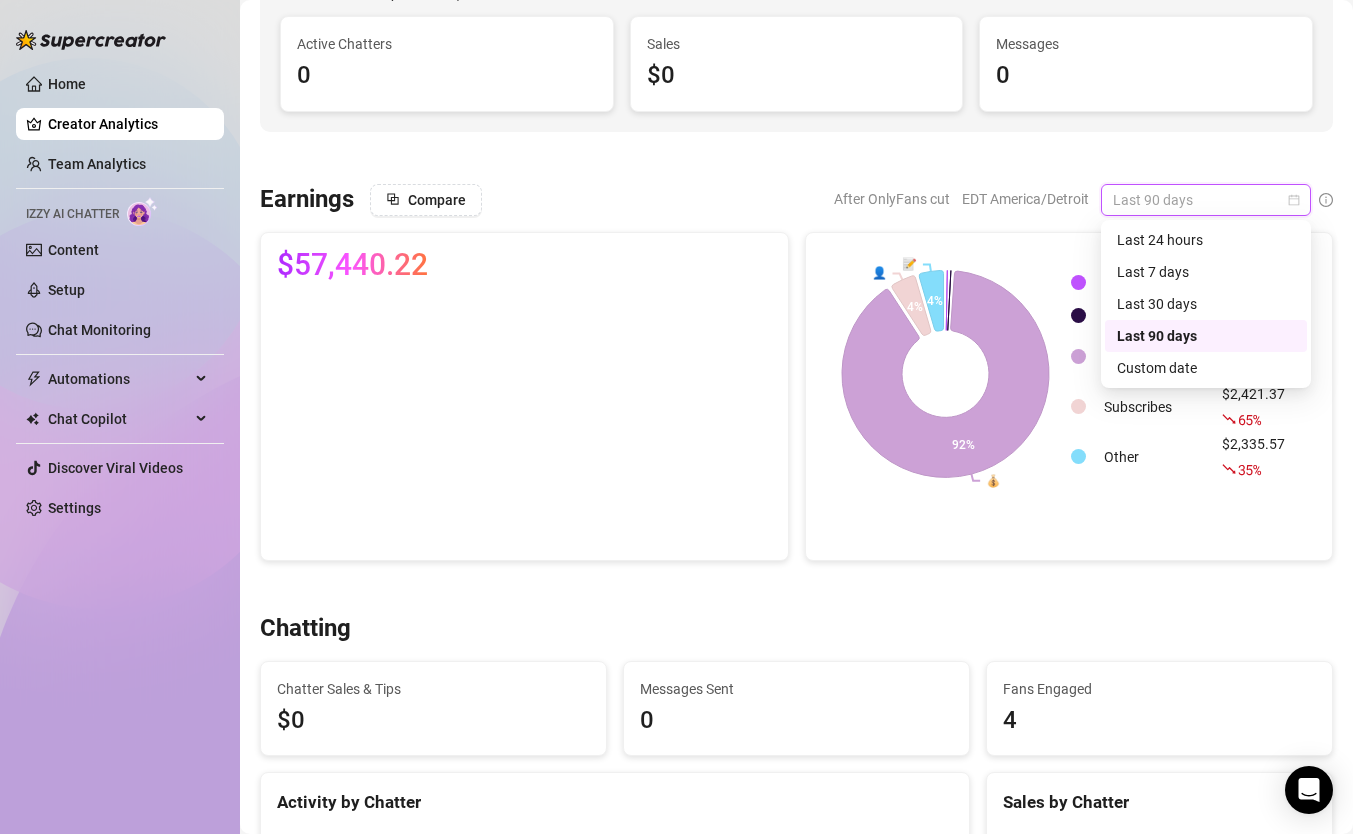 click on "Last 90 days" at bounding box center [1206, 336] 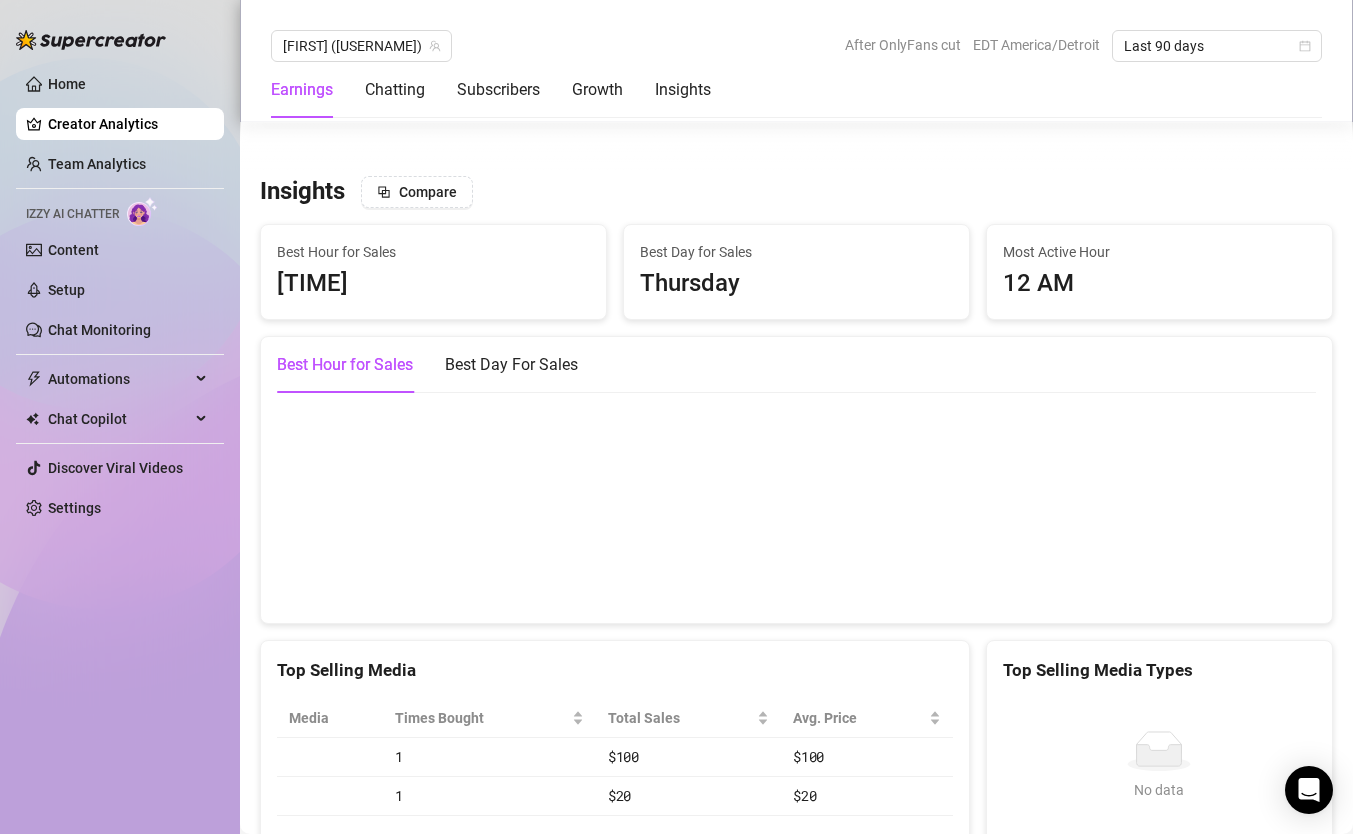 scroll, scrollTop: 2682, scrollLeft: 0, axis: vertical 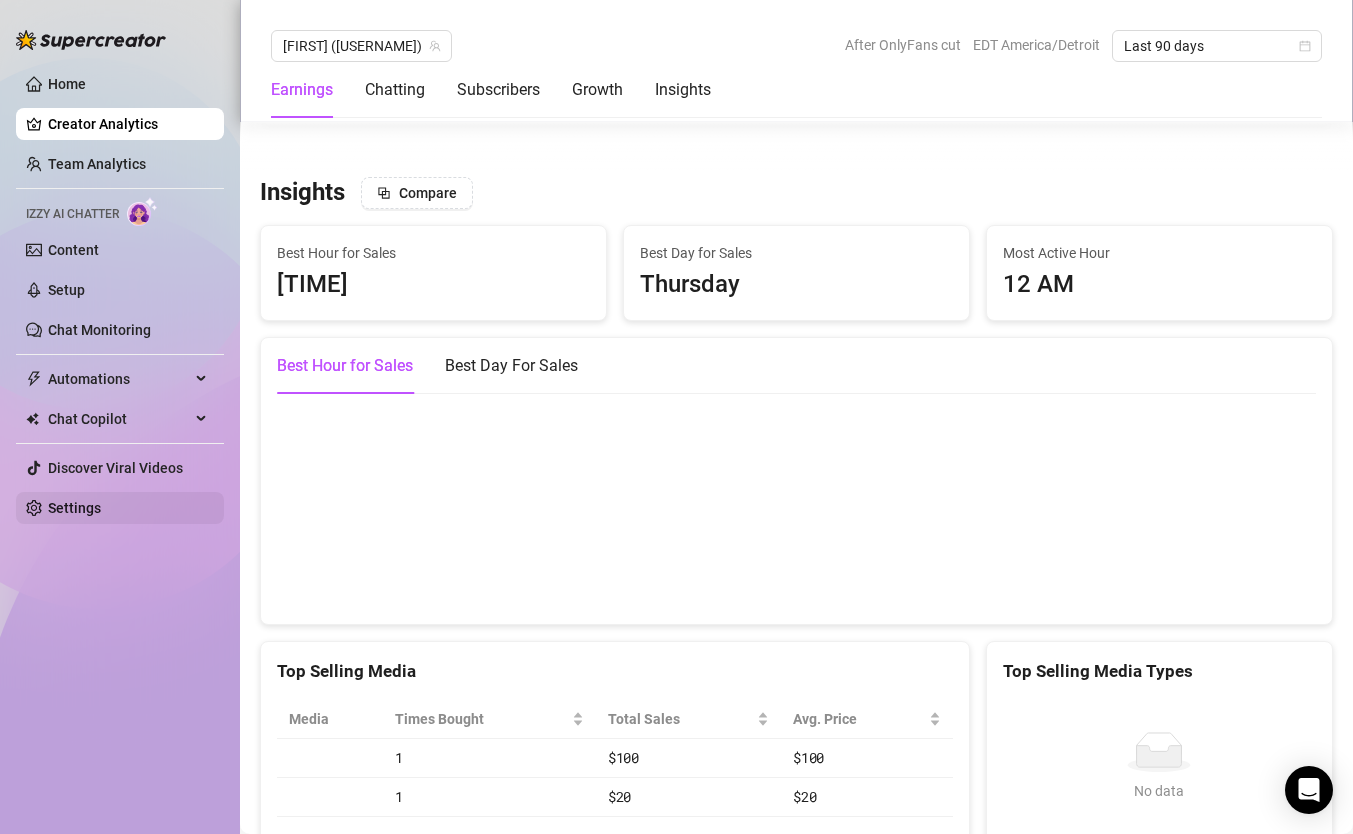 click on "Settings" at bounding box center (74, 508) 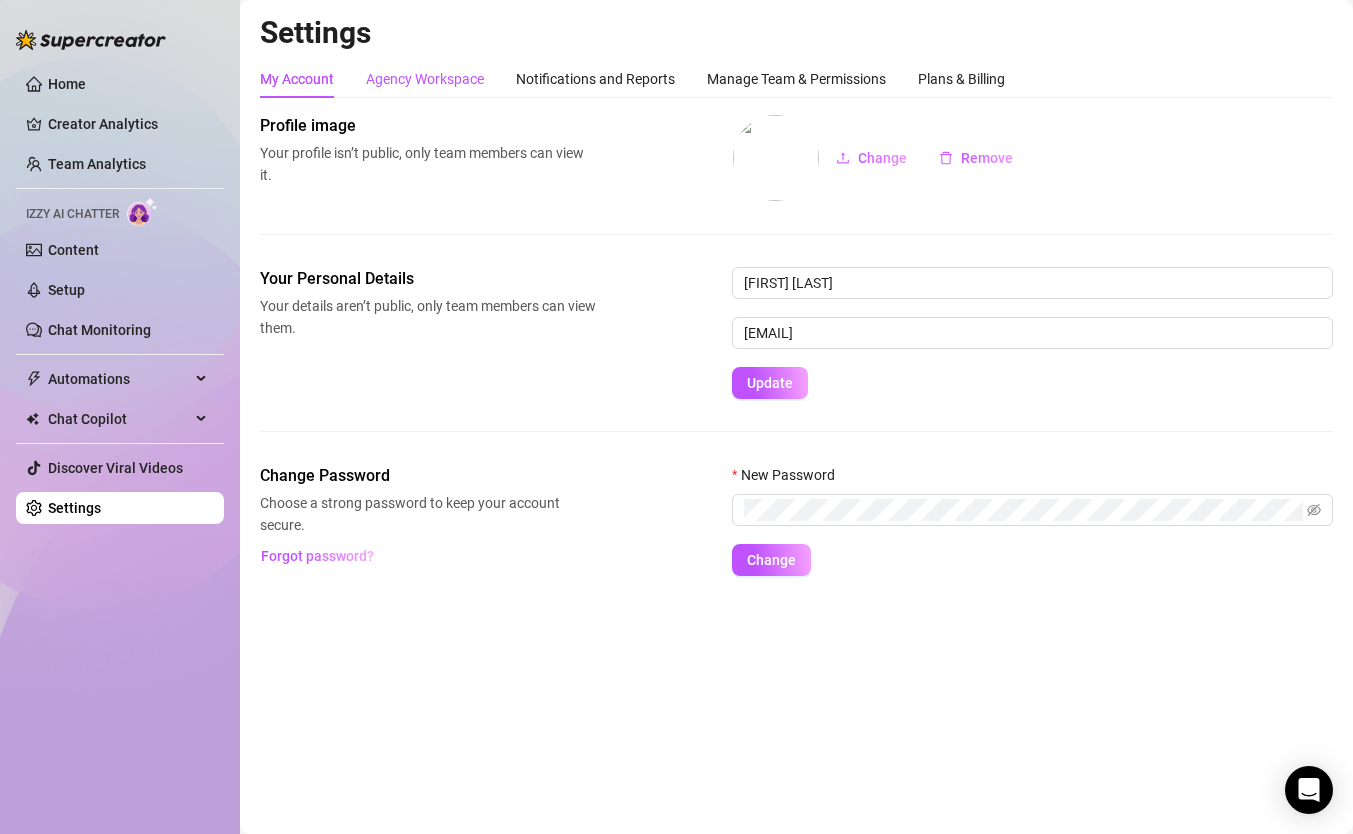 click on "Agency Workspace" at bounding box center (425, 79) 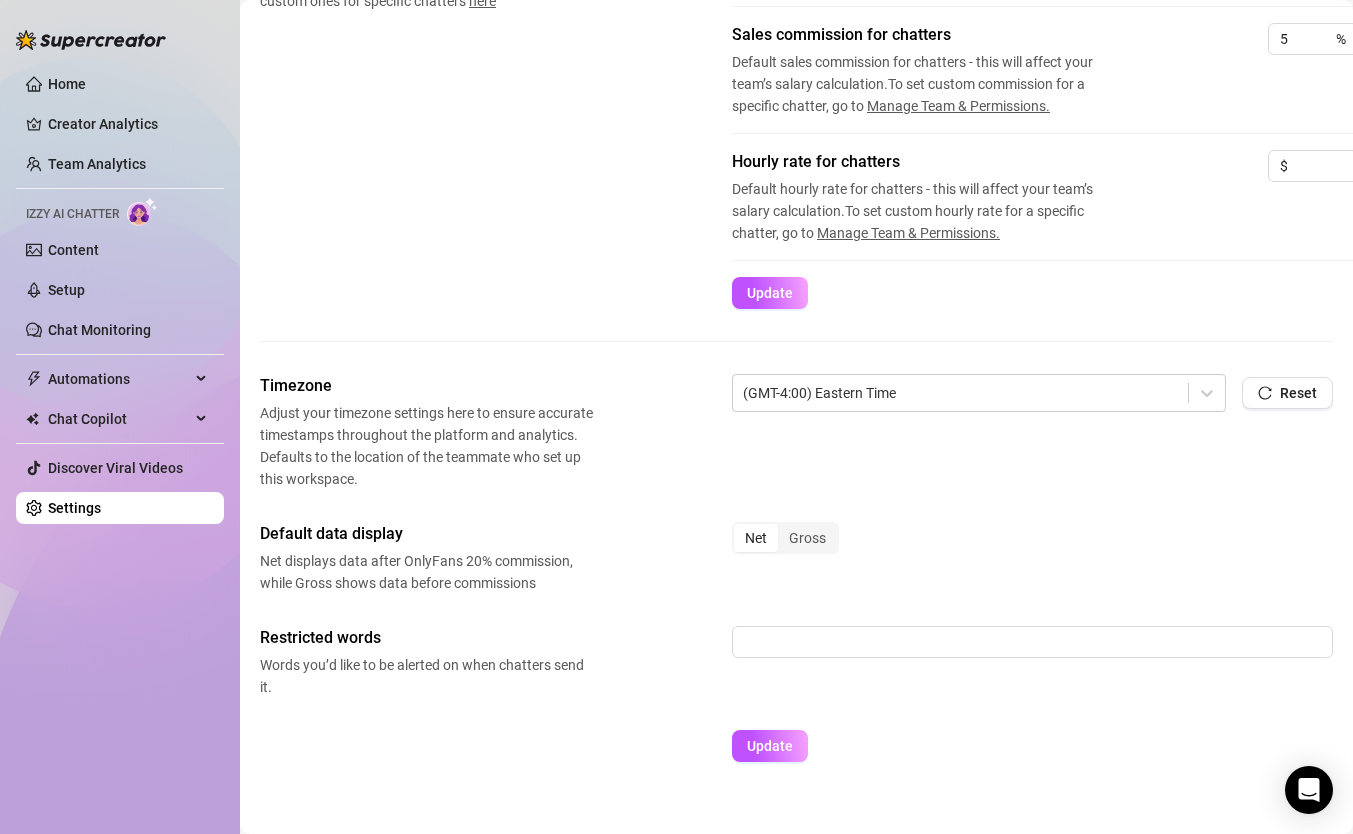 scroll, scrollTop: 455, scrollLeft: 0, axis: vertical 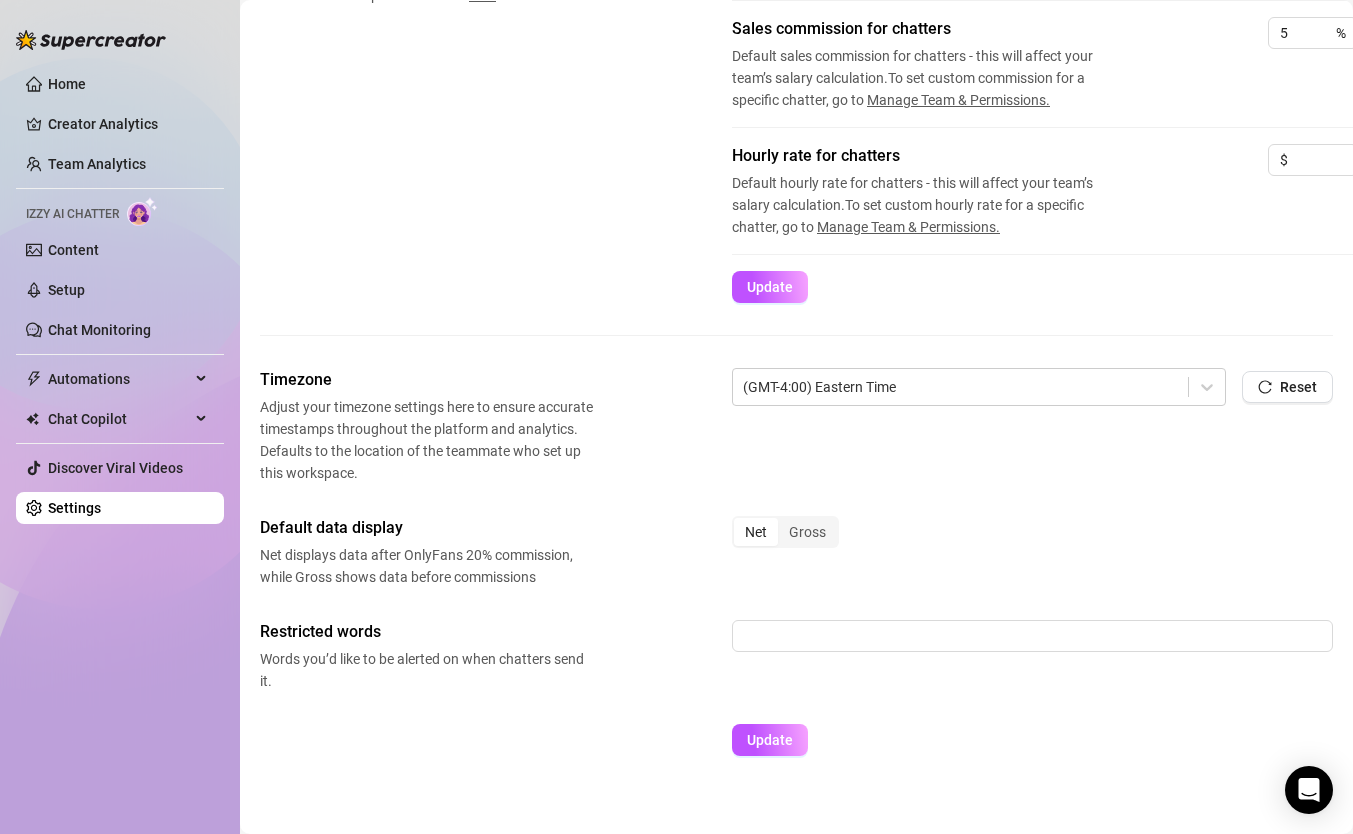 click on "Rates & Commissions Set a default hourly rate and commission rate for your chatters. You can override the default rates with custom ones for specific chatters here Agency cut from creators Default agency cut from creators’ revenue. To set custom agency cut for specific creators, go to Manage Creators. % Sales commission for chatters Default sales commission for chatters - this will affect your team’s salary calculation.To set custom commission for a specific chatter, go to Manage Team & Permissions. 5 % Hourly rate for chatters Default hourly rate for chatters - this will affect your team’s salary calculation.To set custom hourly rate for a specific chatter, go to Manage Team & Permissions. $ Update" at bounding box center [796, 140] 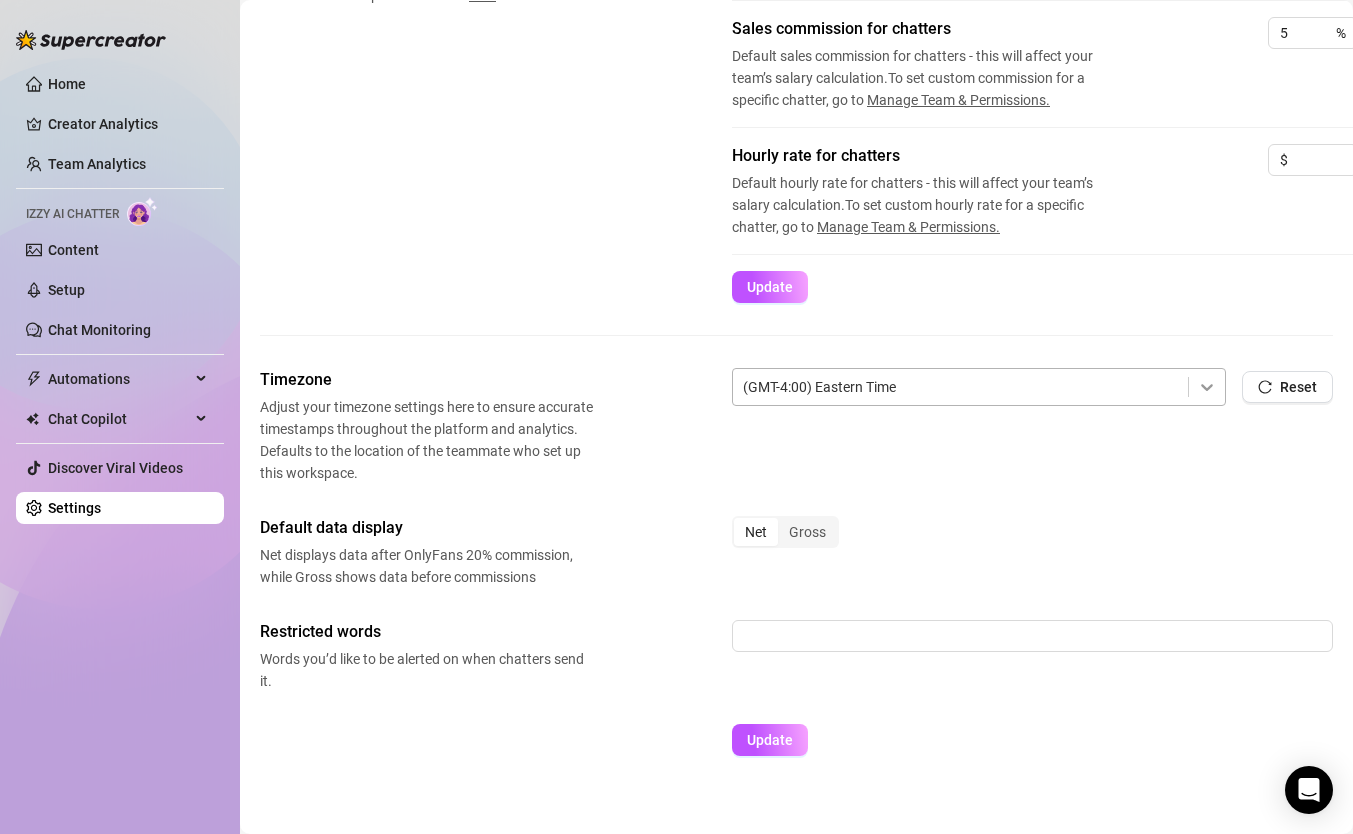 click at bounding box center (1207, 387) 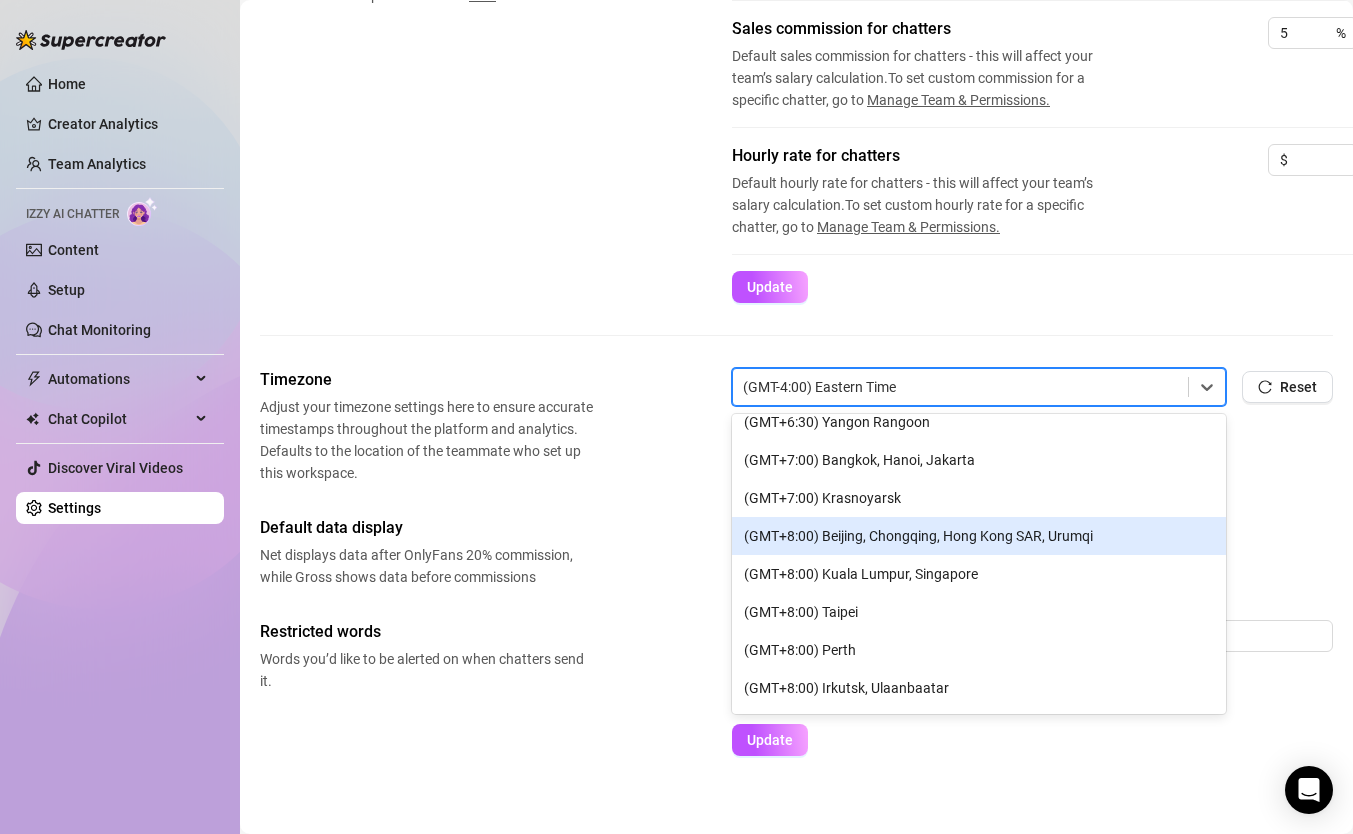 scroll, scrollTop: 2074, scrollLeft: 0, axis: vertical 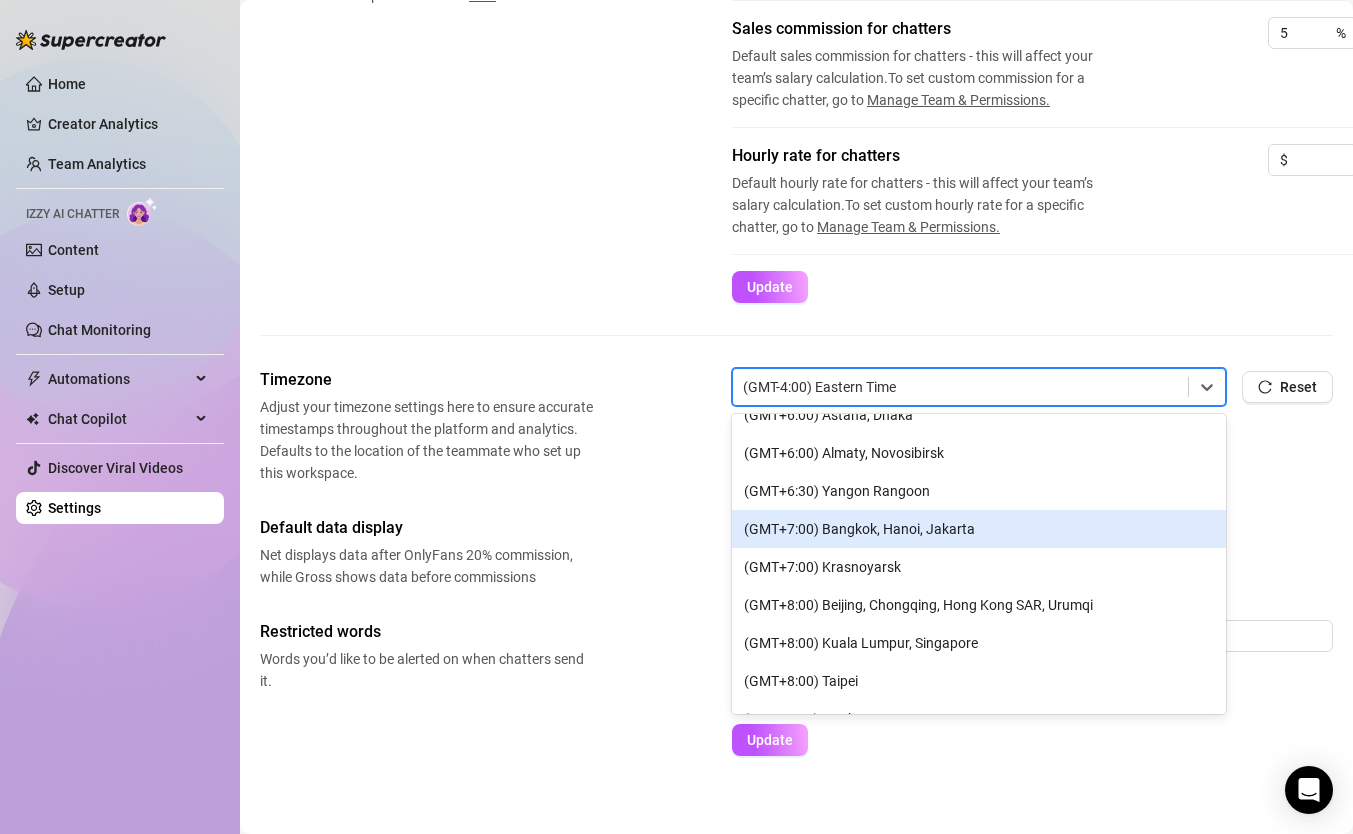 click on "(GMT+7:00) Bangkok, Hanoi, Jakarta" at bounding box center (979, 529) 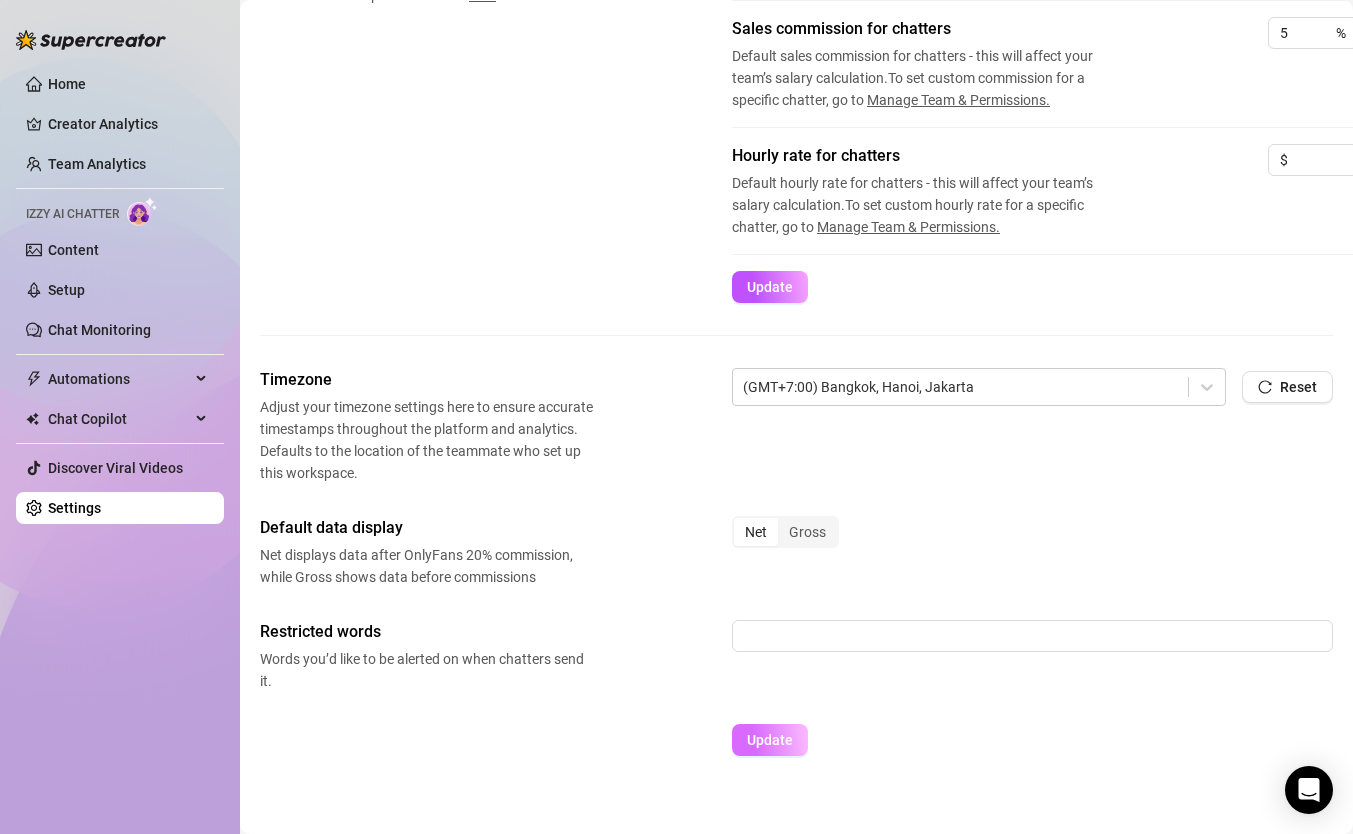 click on "Update" at bounding box center [770, 740] 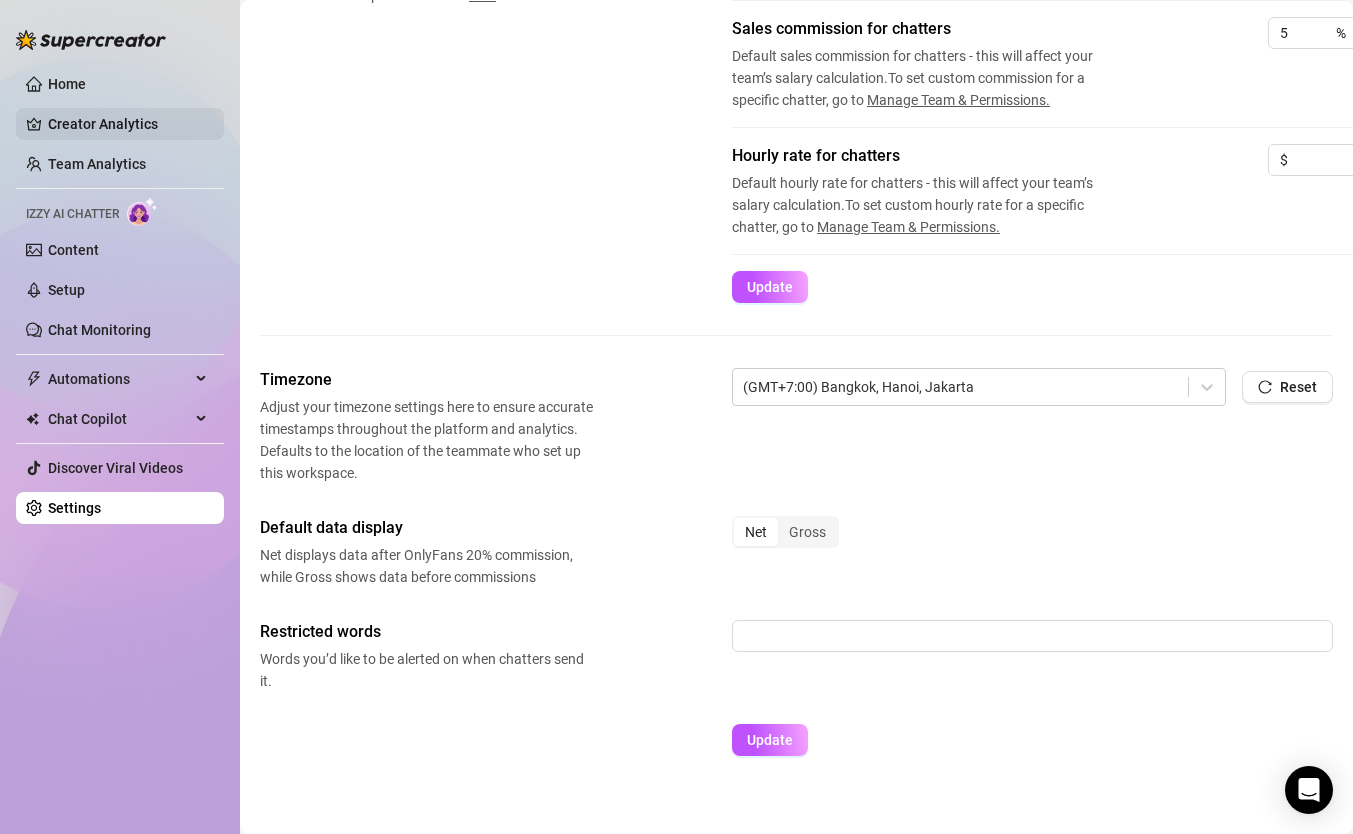 click on "Creator Analytics" at bounding box center (128, 124) 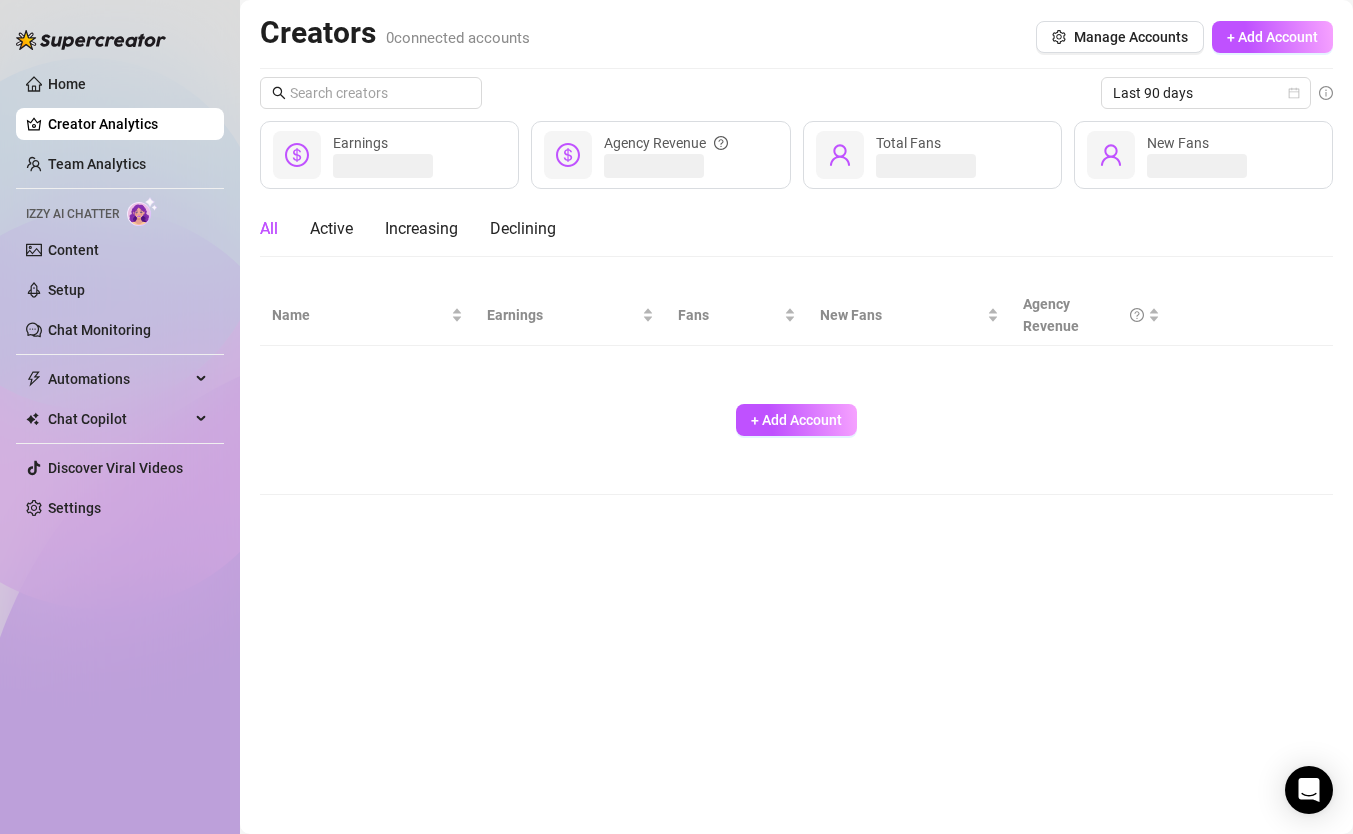 scroll, scrollTop: 0, scrollLeft: 0, axis: both 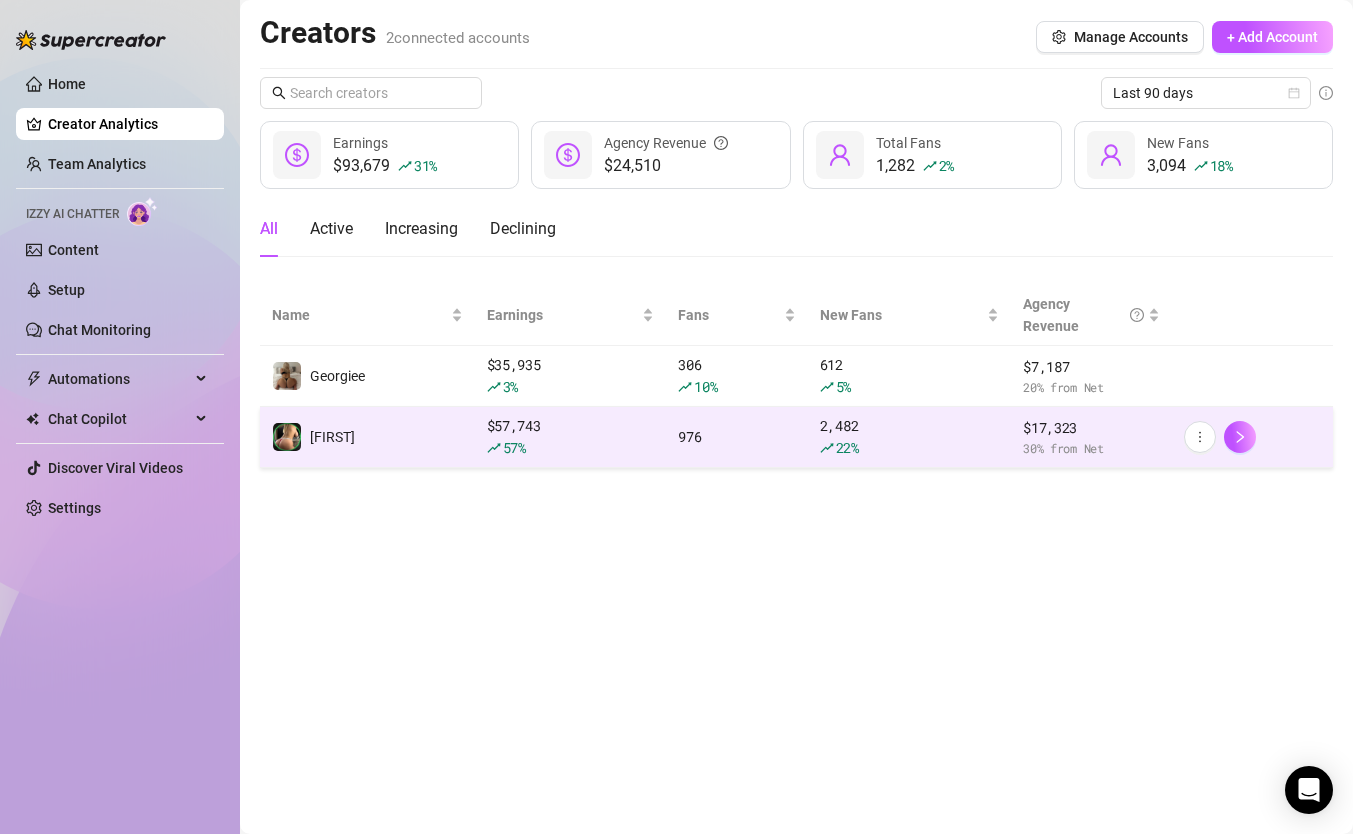 click on "[FIRST]" at bounding box center [367, 437] 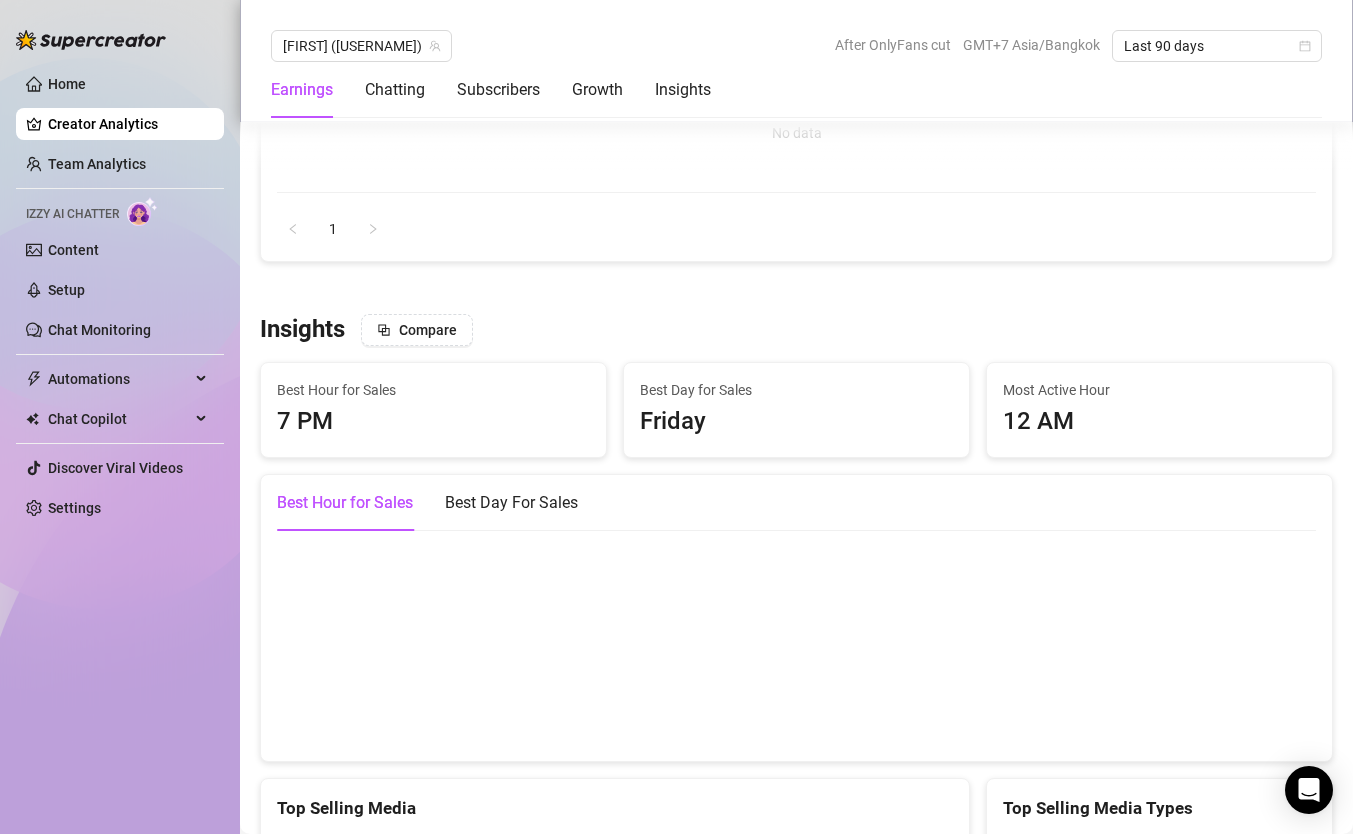 scroll, scrollTop: 2653, scrollLeft: 0, axis: vertical 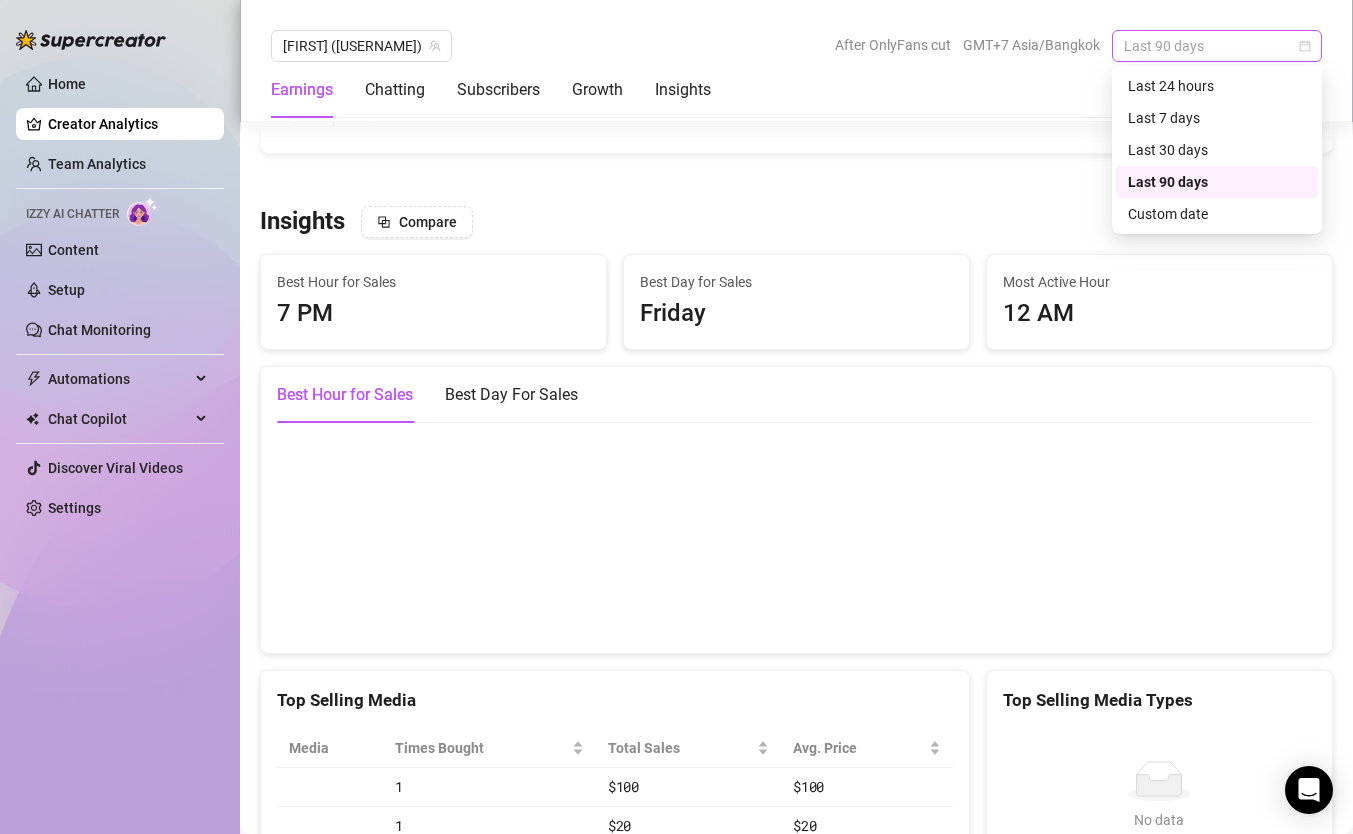 click on "Last 90 days" at bounding box center (1217, 46) 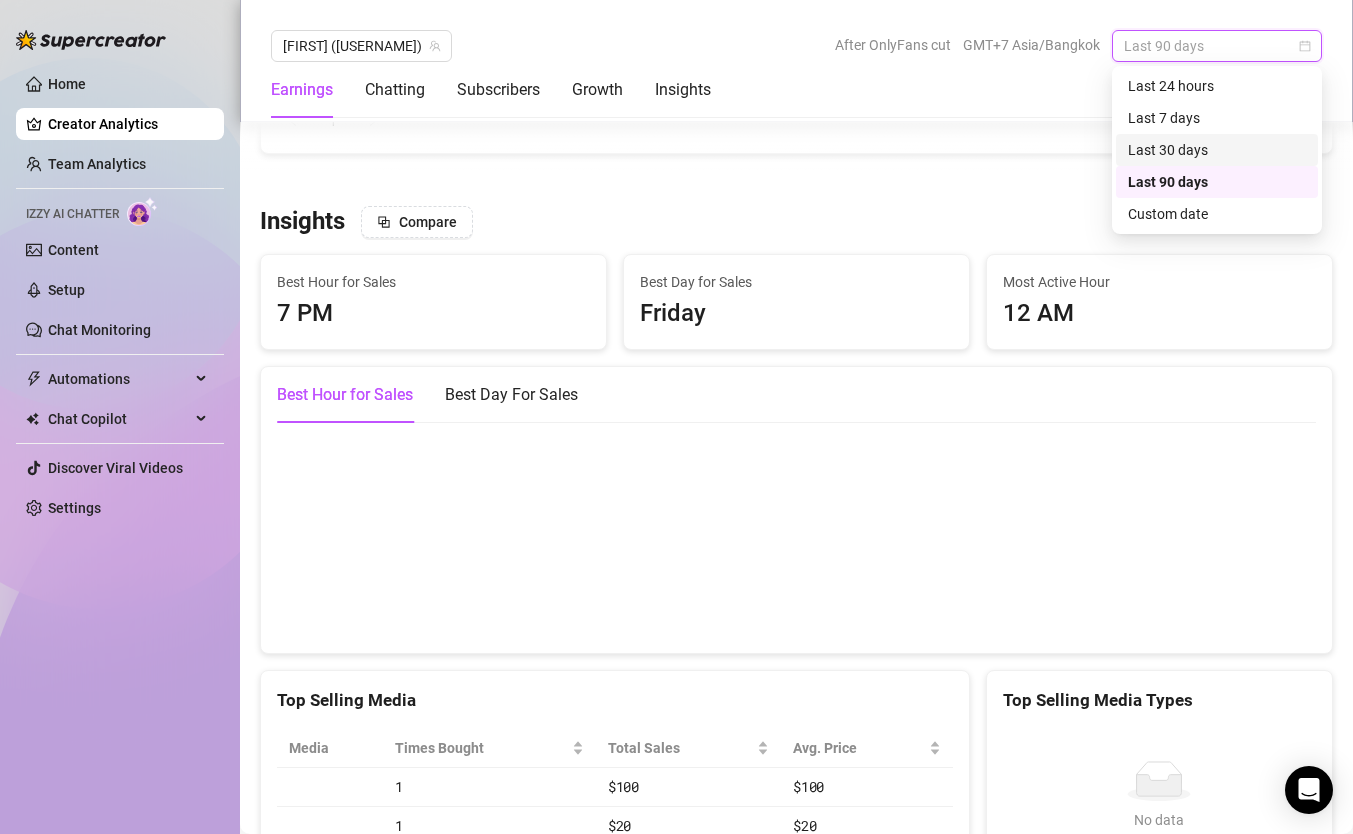 click on "Last 30 days" at bounding box center [1217, 150] 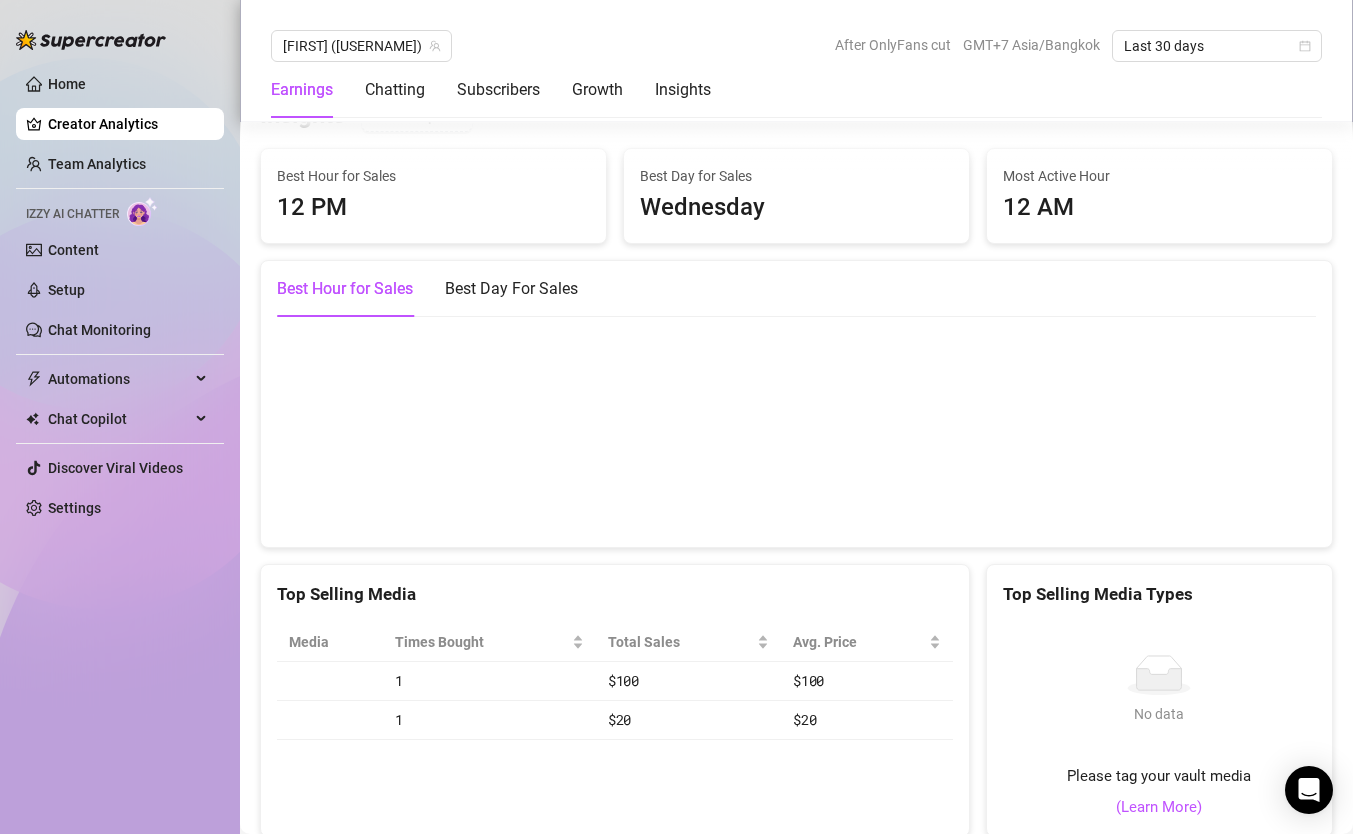 scroll, scrollTop: 2760, scrollLeft: 0, axis: vertical 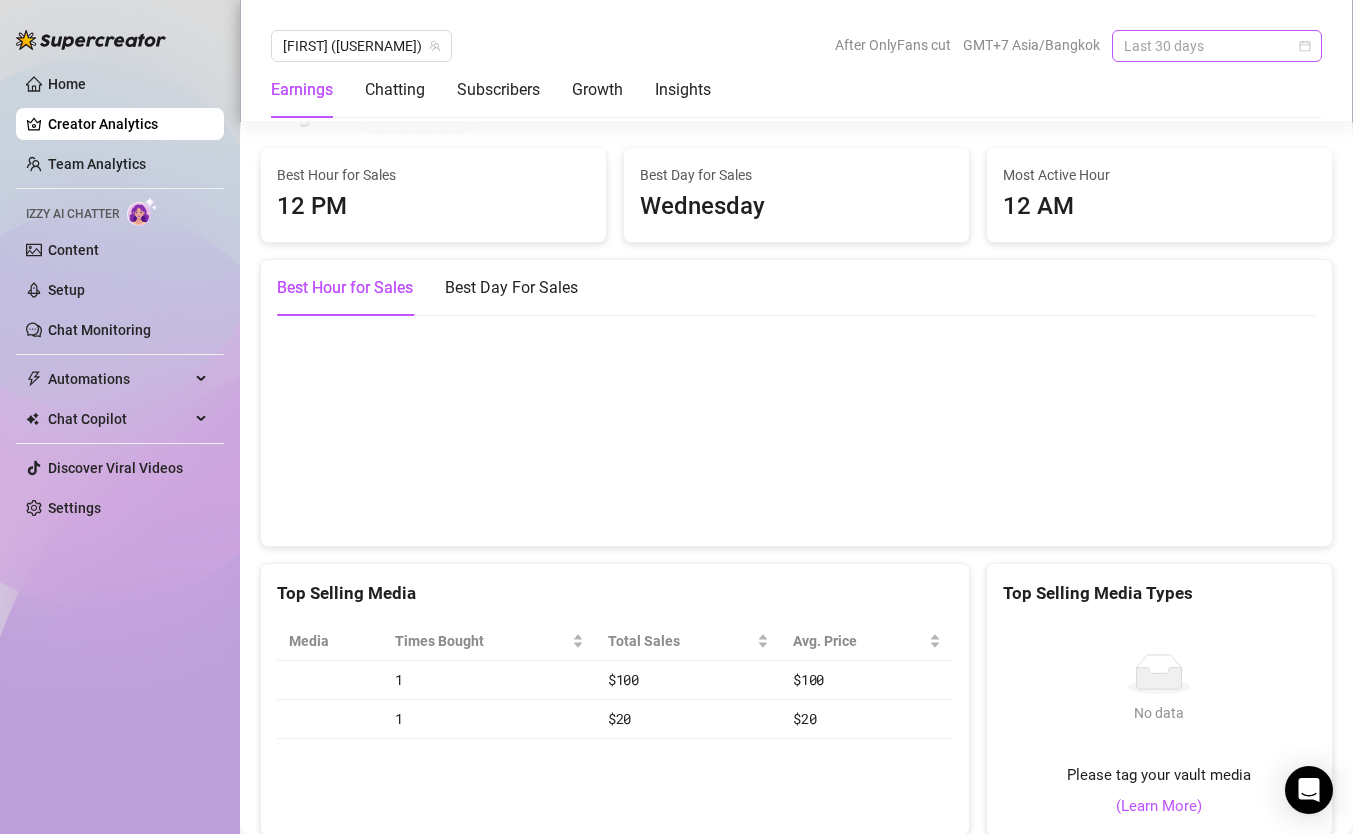 click on "Last 30 days" at bounding box center [1217, 46] 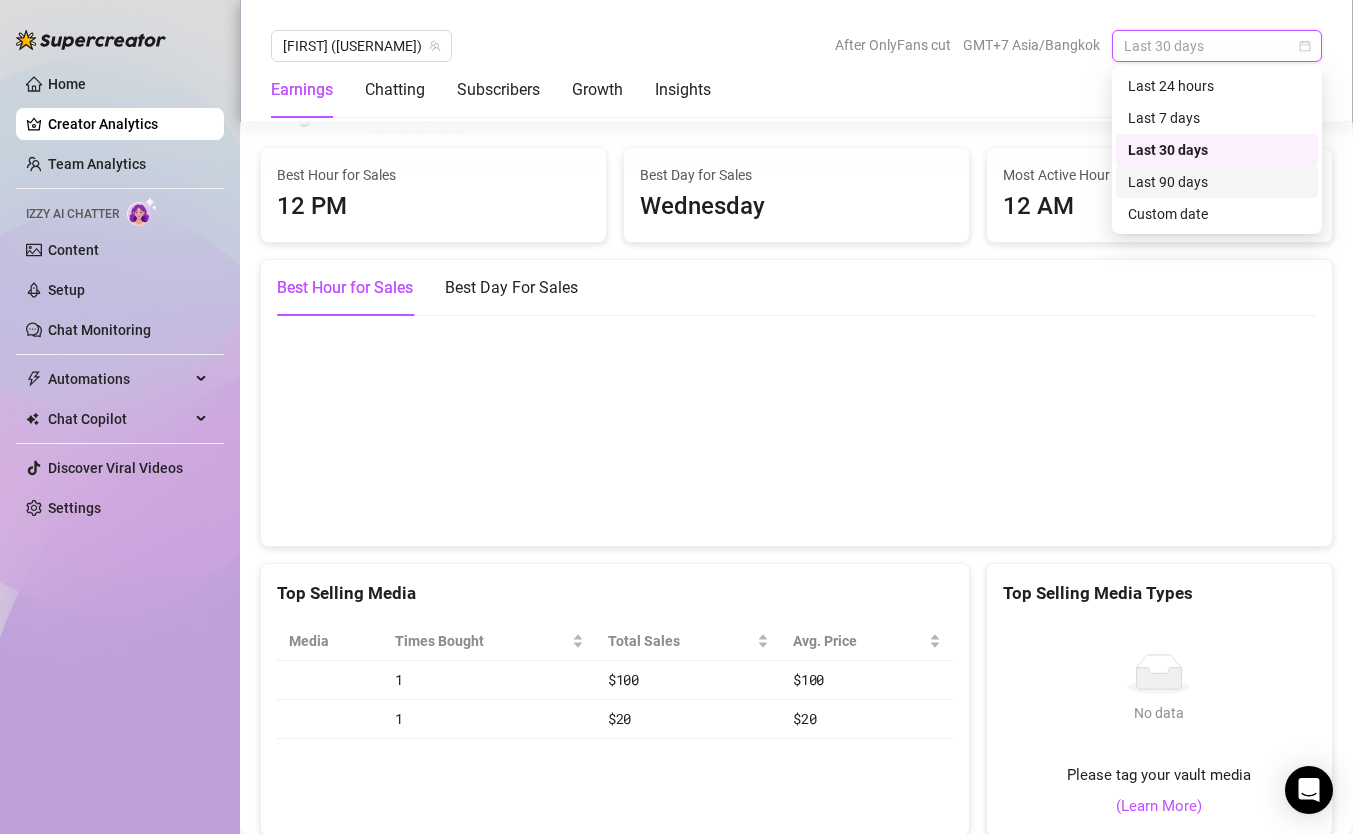 click on "Last 90 days" at bounding box center (1217, 182) 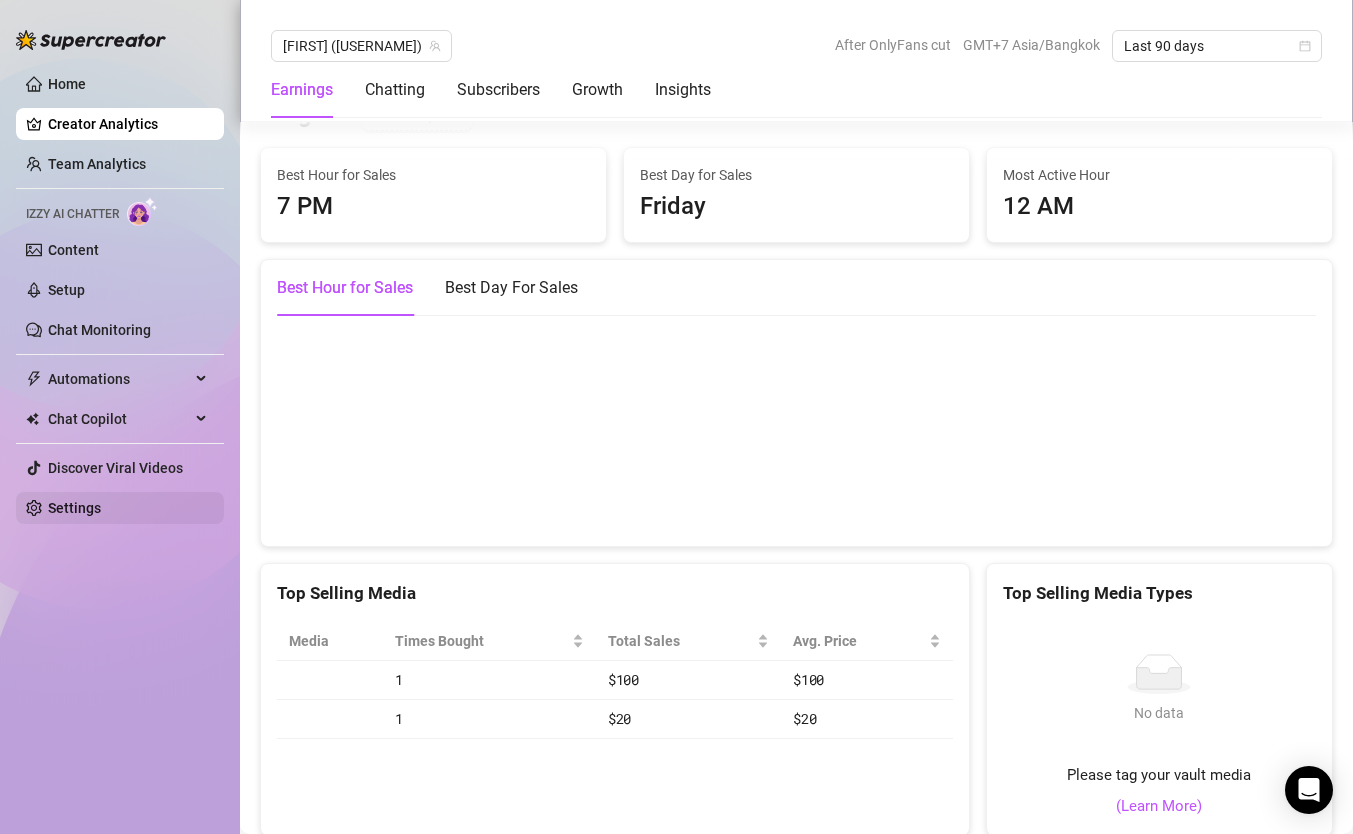 click on "Settings" at bounding box center (74, 508) 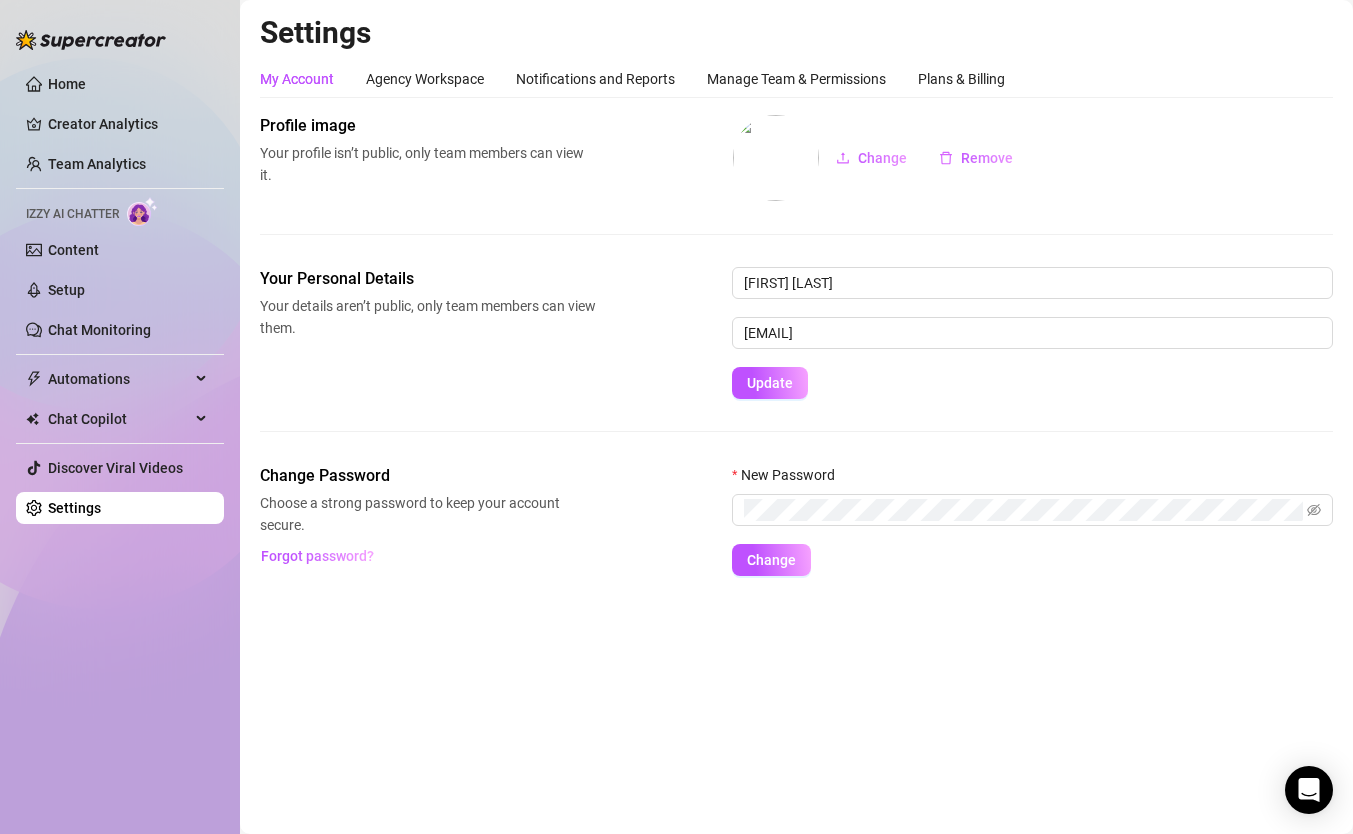 scroll, scrollTop: 0, scrollLeft: 0, axis: both 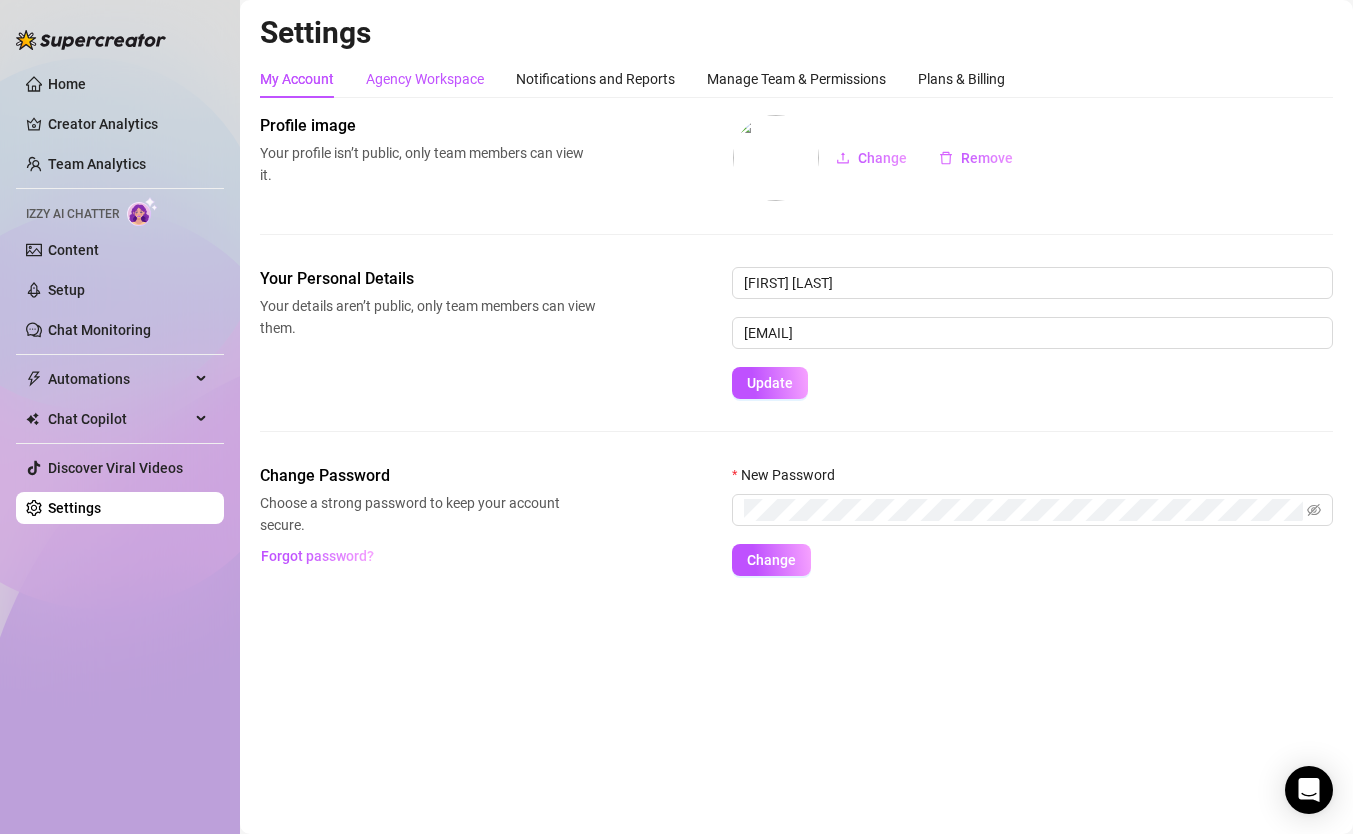 click on "Agency Workspace" at bounding box center [425, 79] 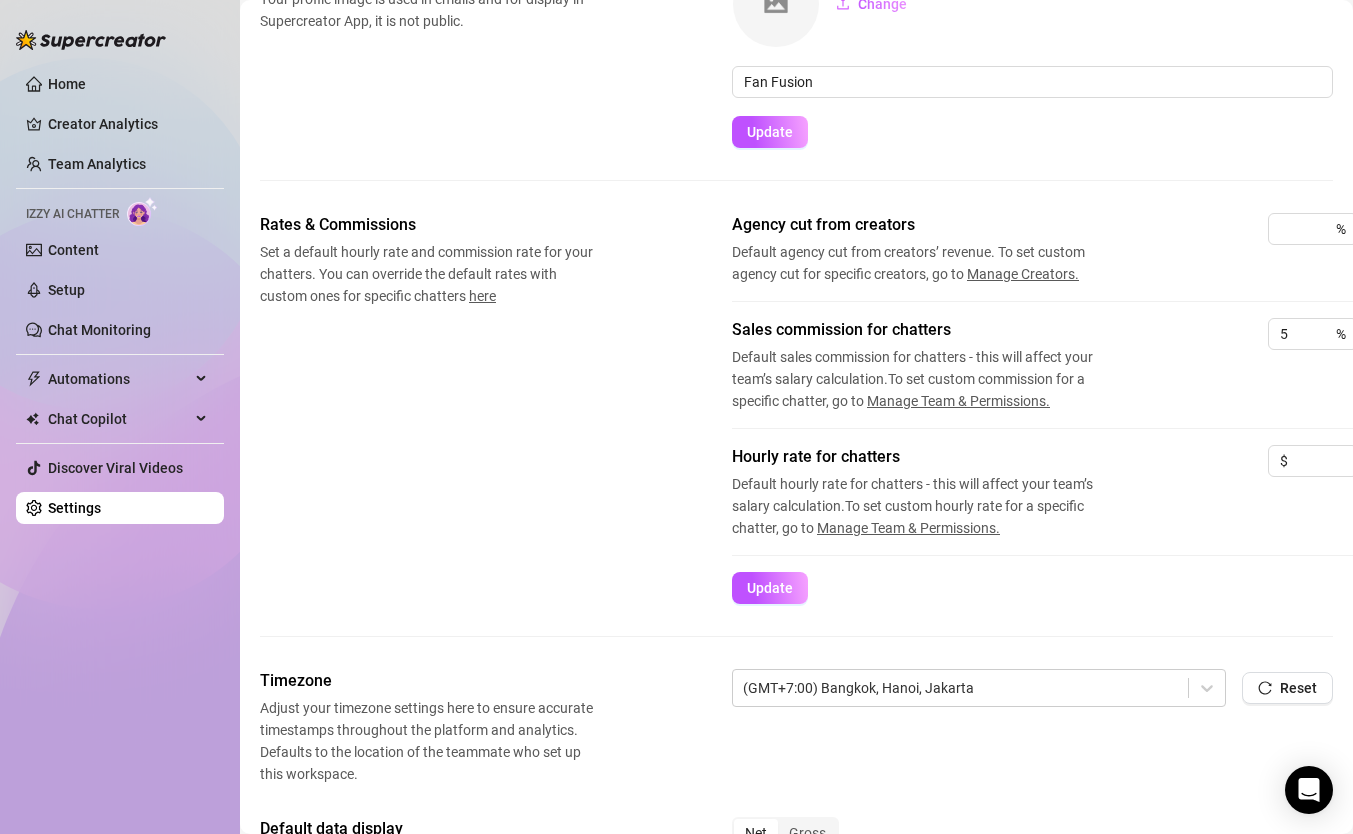 scroll, scrollTop: 363, scrollLeft: 0, axis: vertical 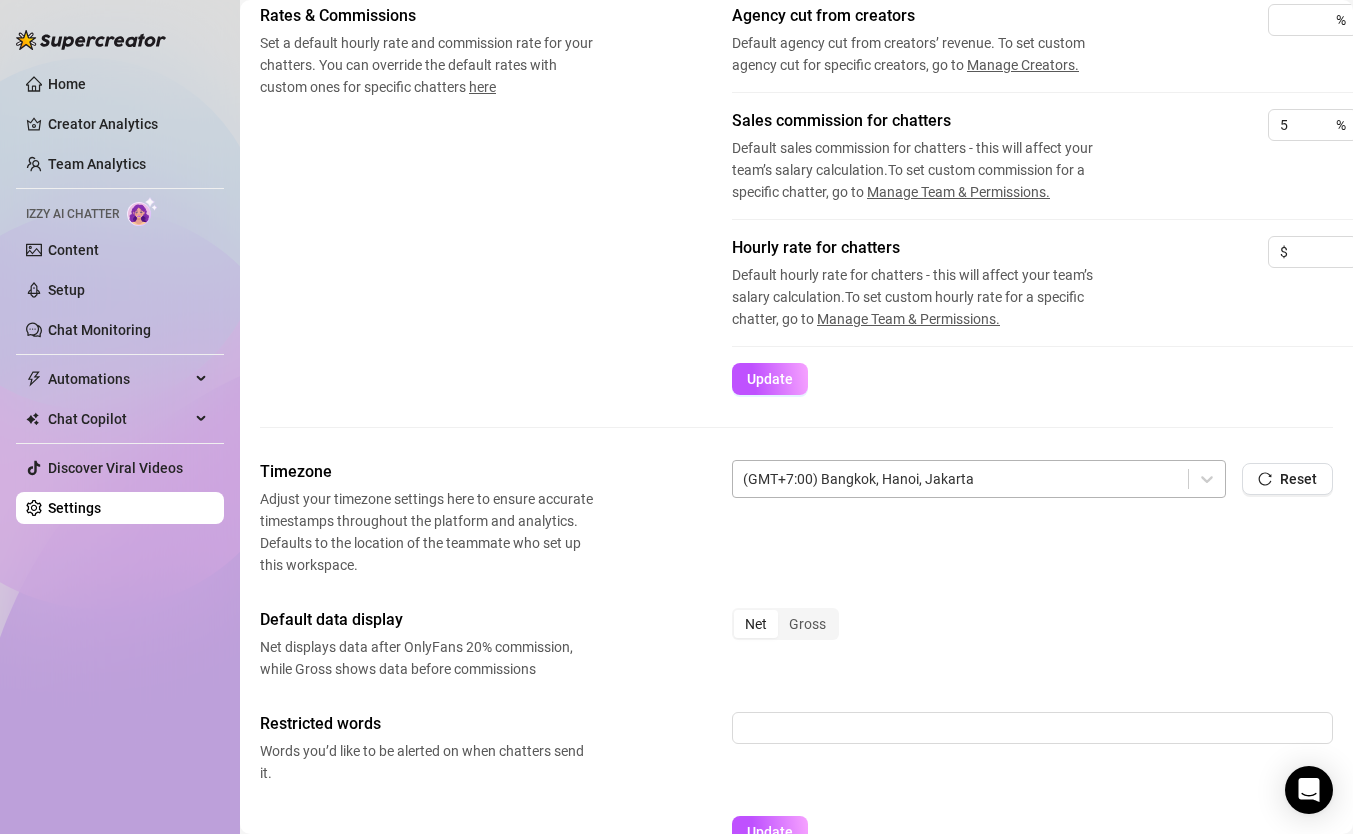 click on "(GMT+7:00) Bangkok, Hanoi, Jakarta" at bounding box center [960, 479] 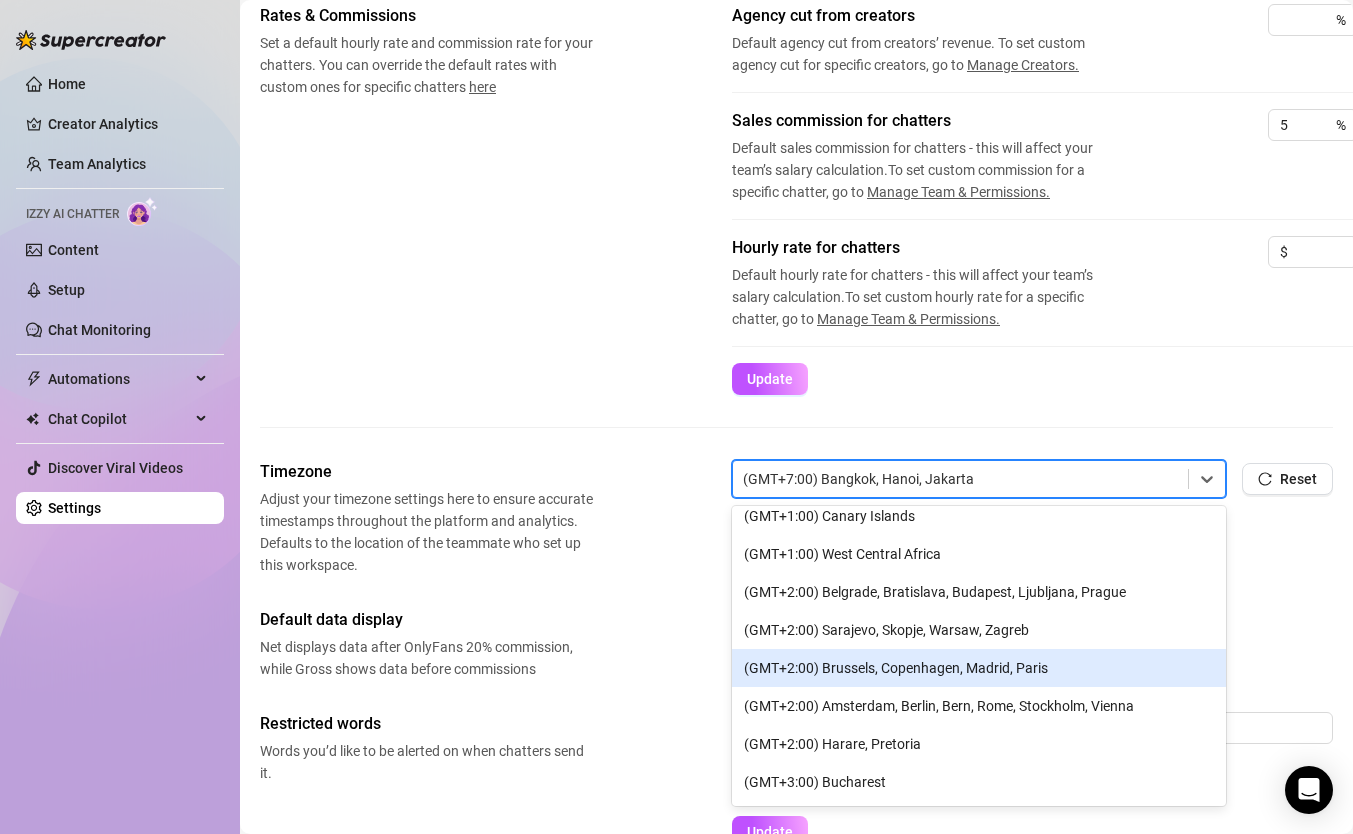 scroll, scrollTop: 1097, scrollLeft: 0, axis: vertical 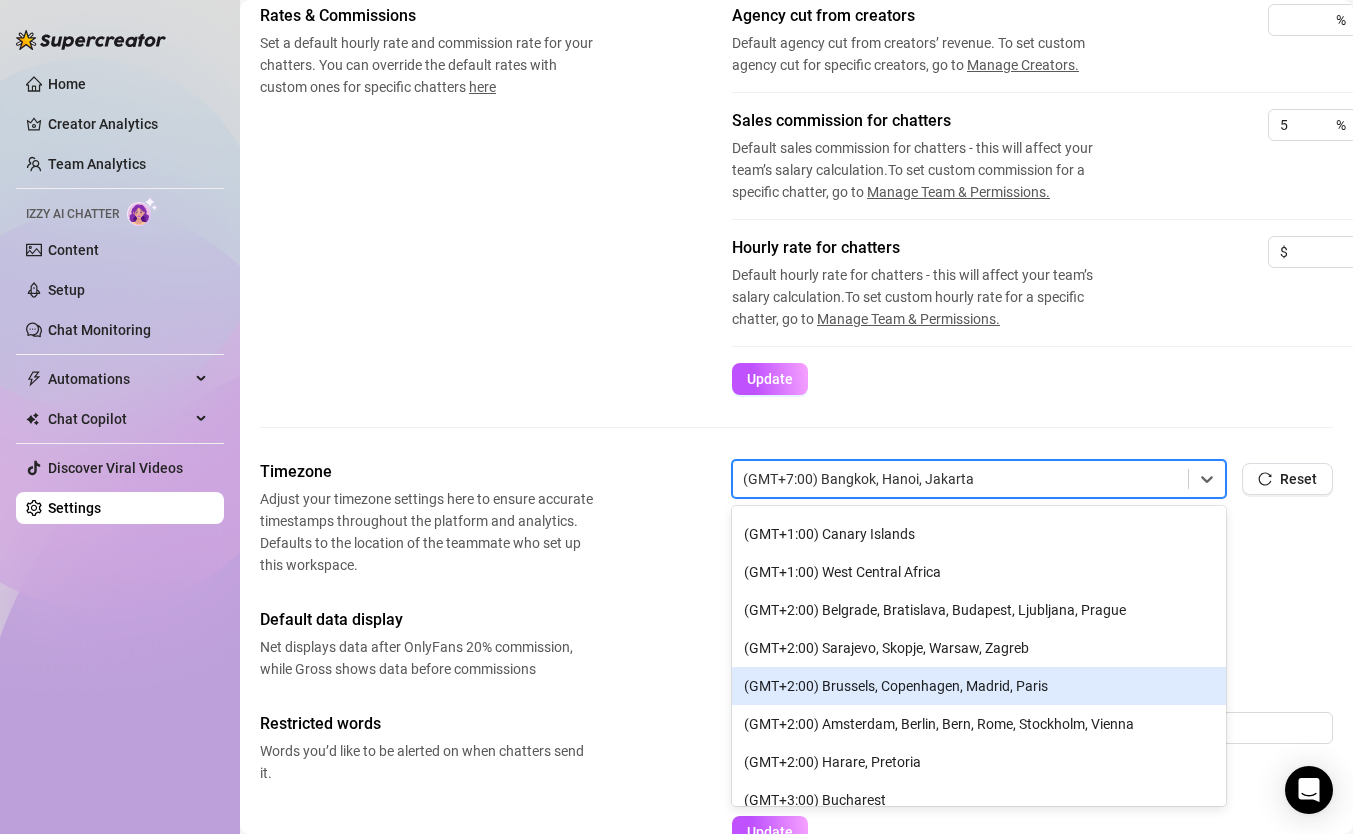 click on "(GMT+2:00) Brussels, Copenhagen, Madrid, Paris" at bounding box center [979, 686] 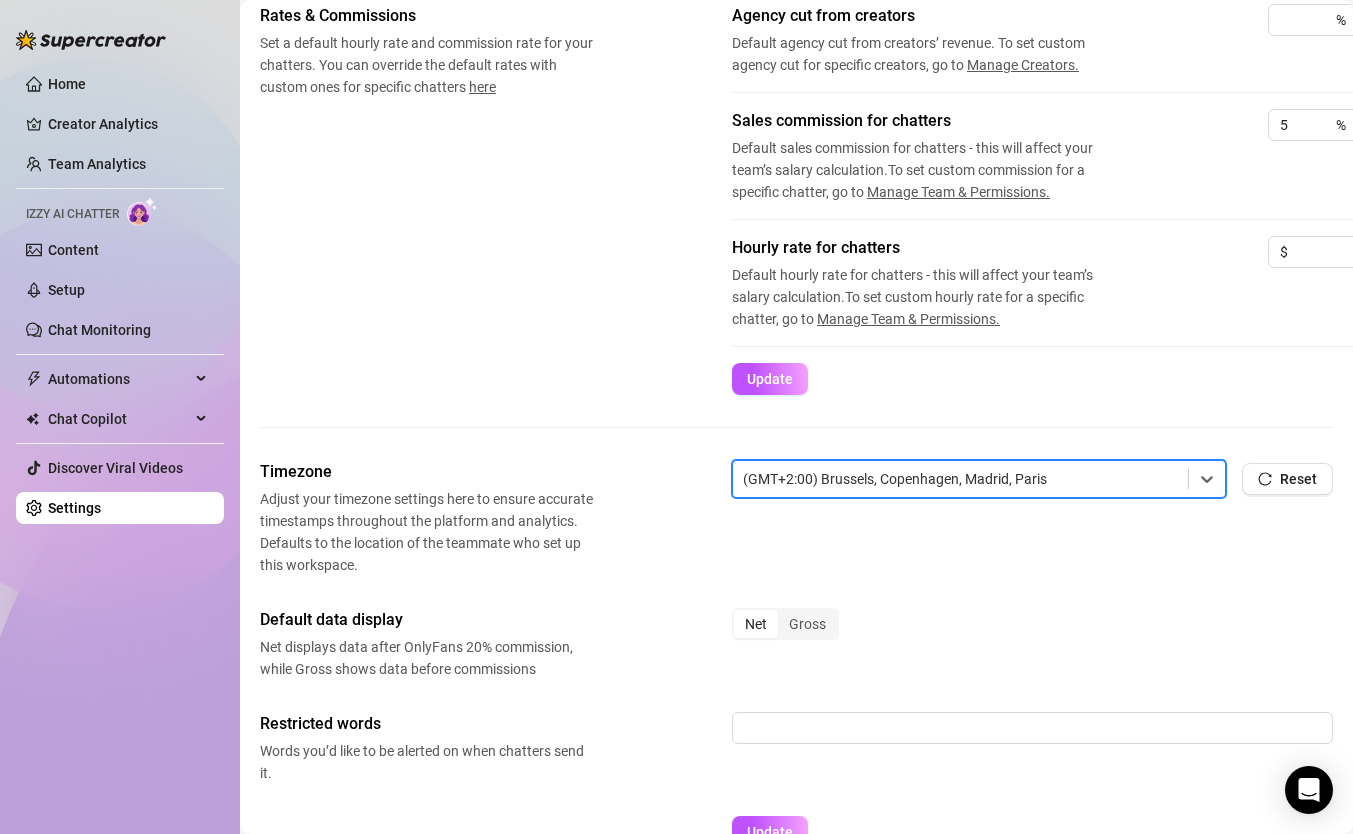 scroll, scrollTop: 428, scrollLeft: 0, axis: vertical 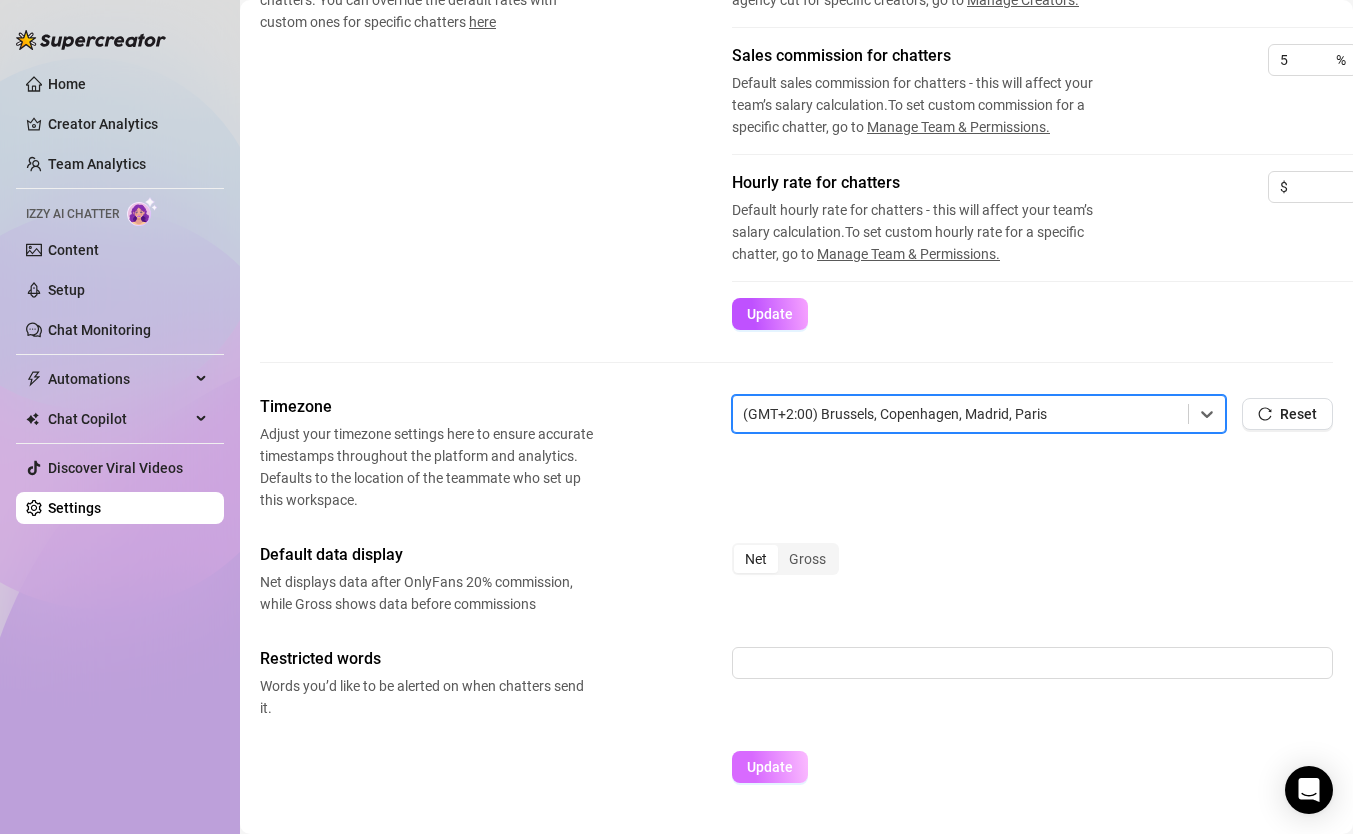 click on "Update" at bounding box center (770, 767) 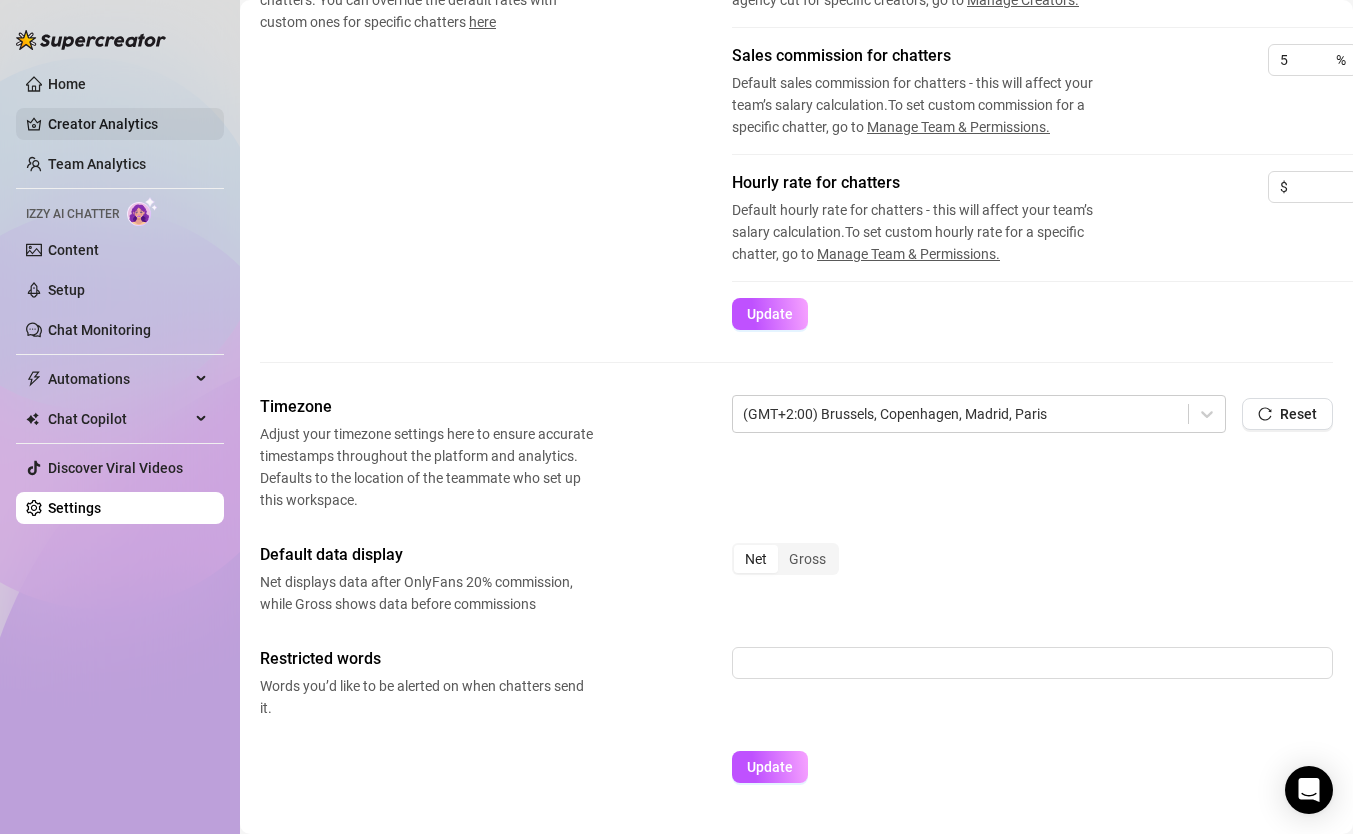 click on "Creator Analytics" at bounding box center (128, 124) 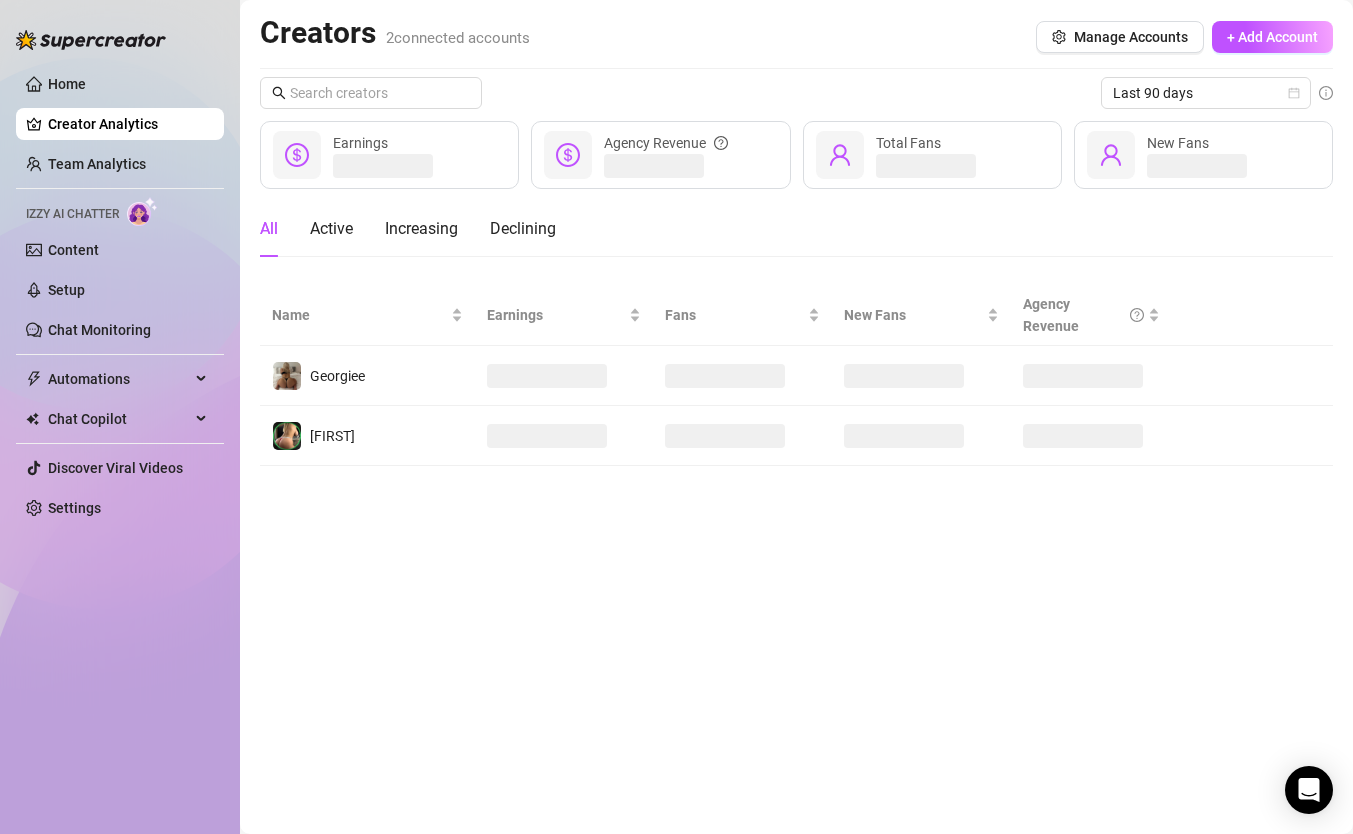 scroll, scrollTop: 0, scrollLeft: 0, axis: both 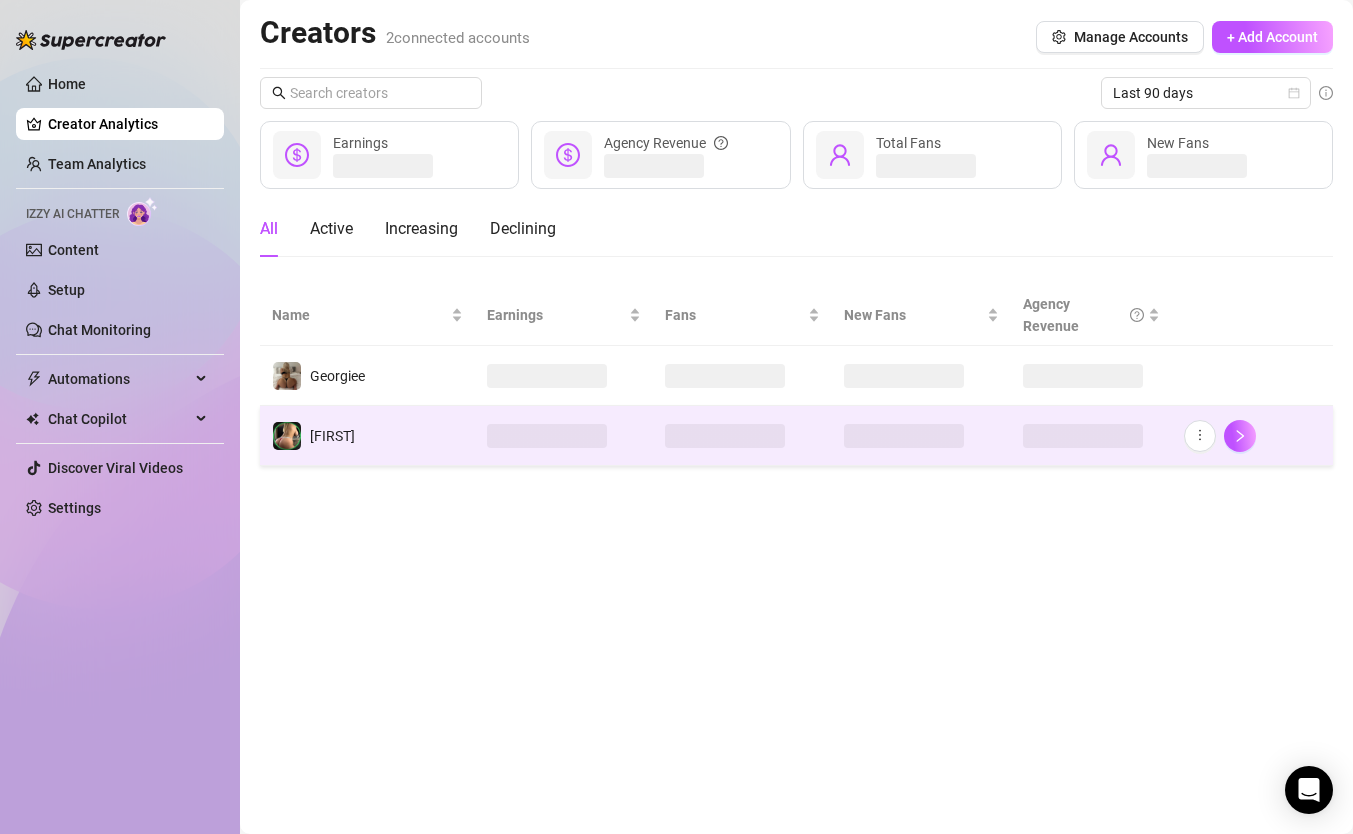 click on "[FIRST]" at bounding box center [367, 436] 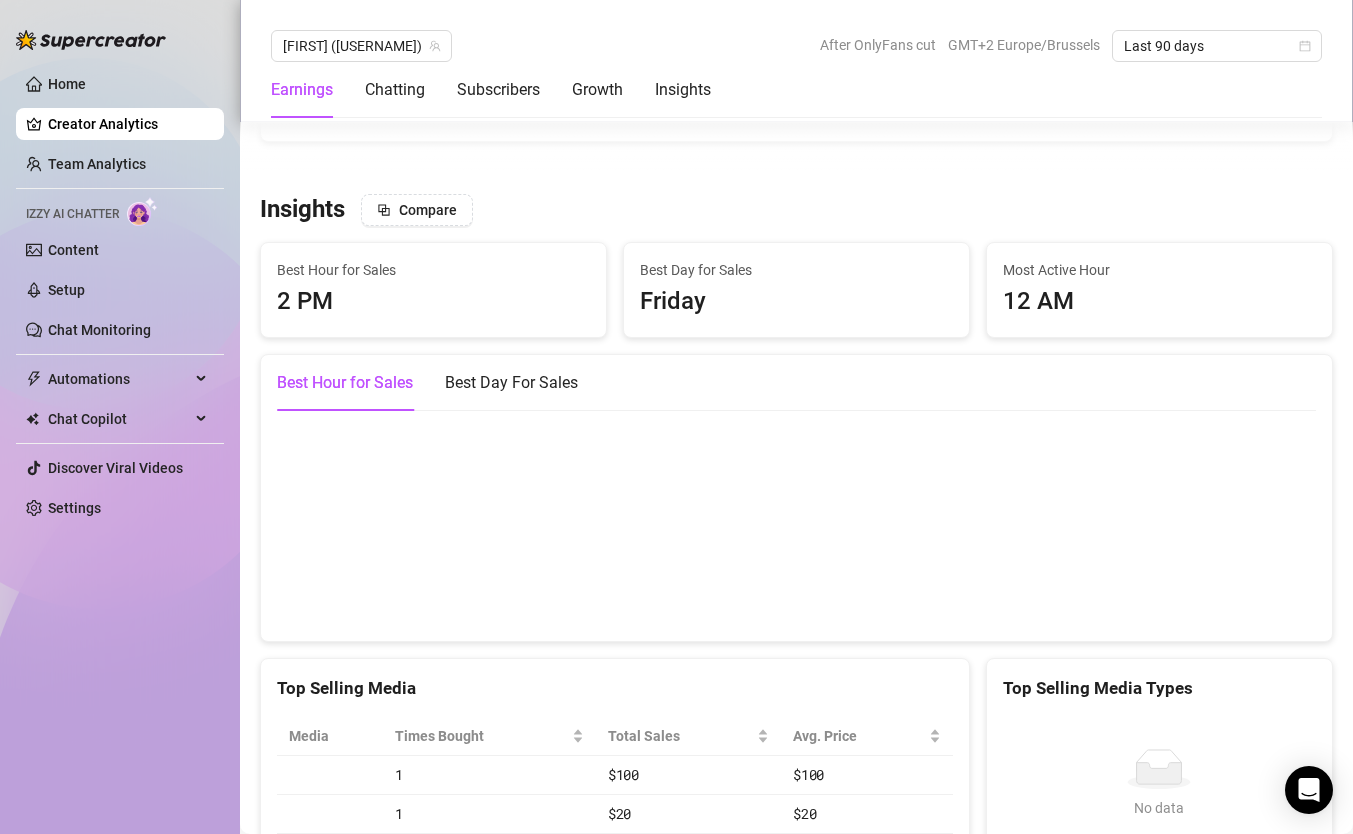 scroll, scrollTop: 2691, scrollLeft: 0, axis: vertical 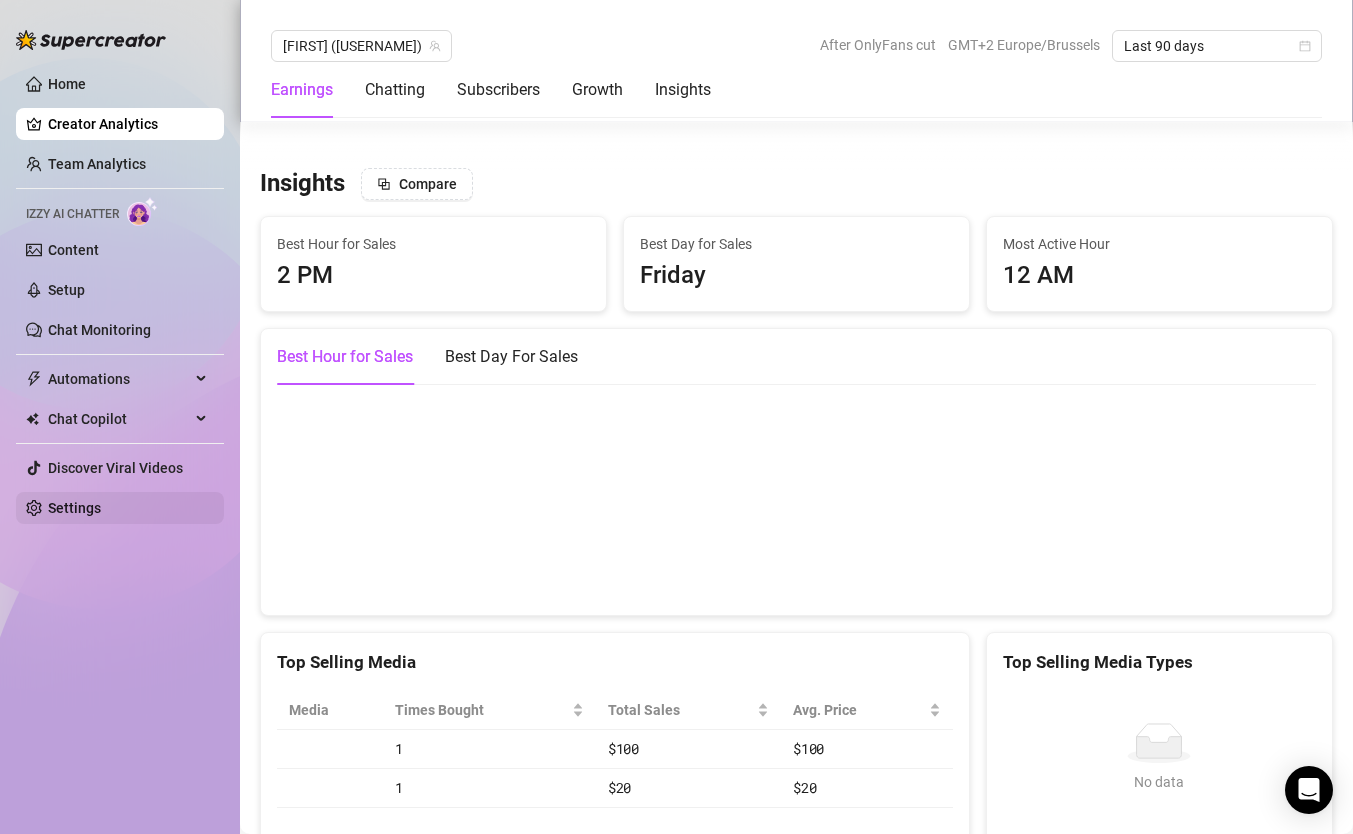 click on "Settings" at bounding box center [74, 508] 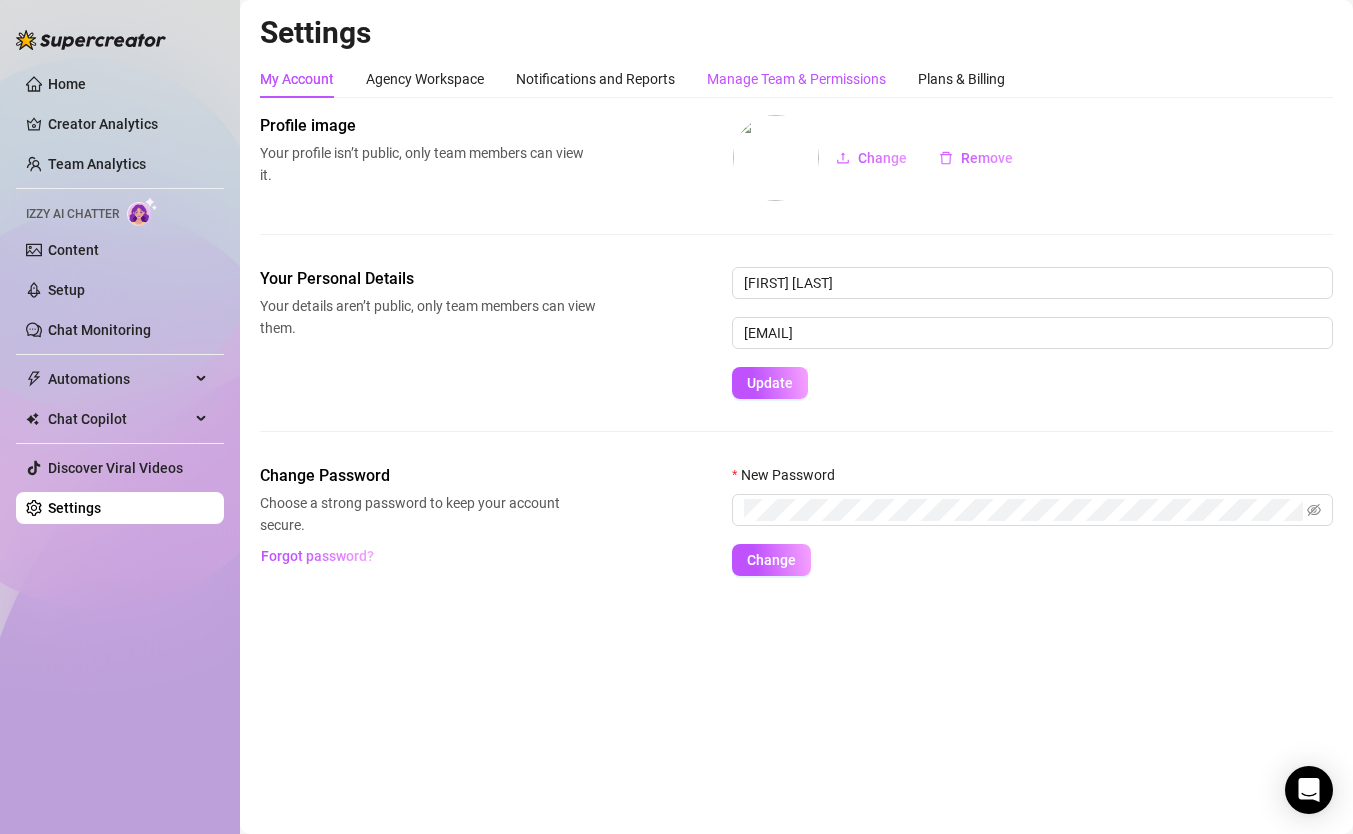 click on "Manage Team & Permissions" at bounding box center [796, 79] 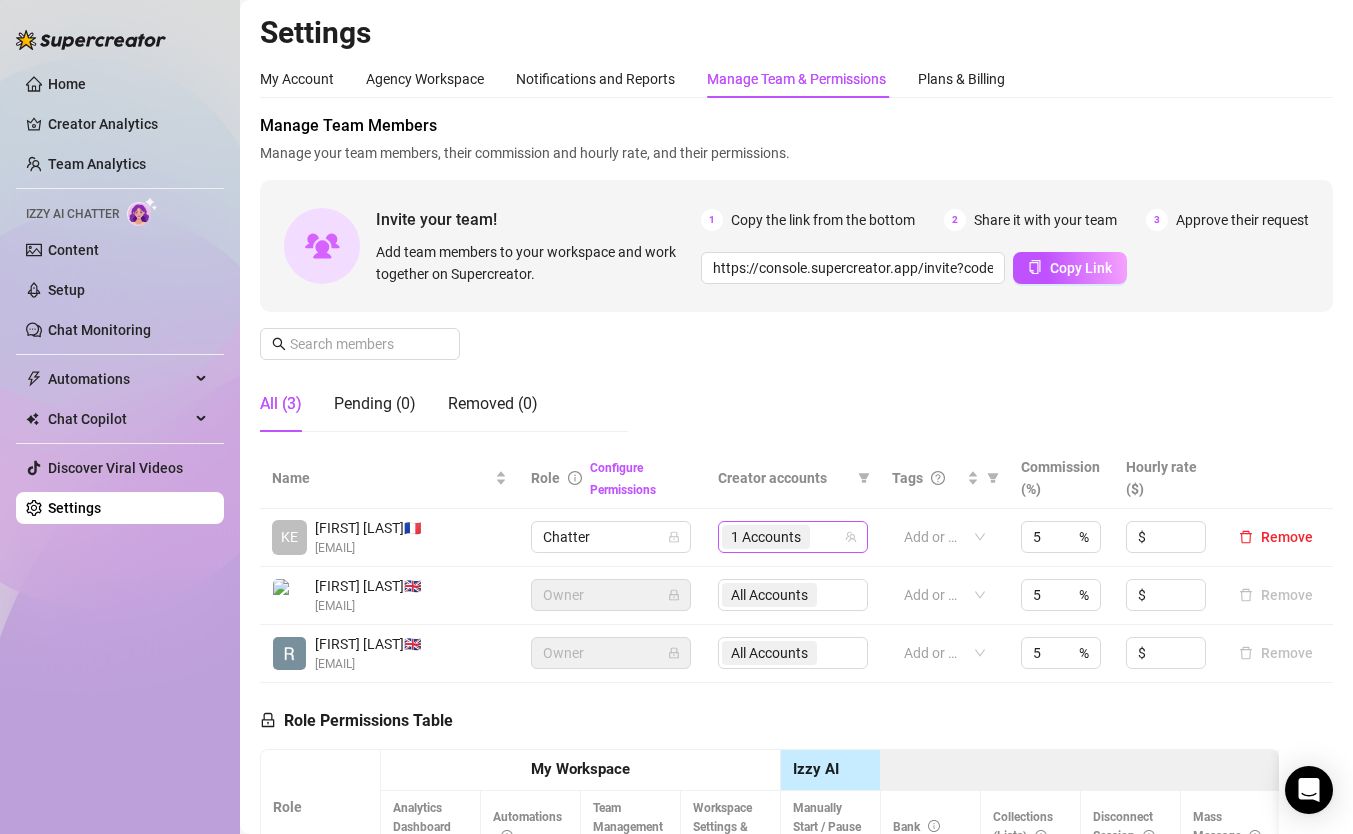 click on "1 Accounts" at bounding box center (782, 537) 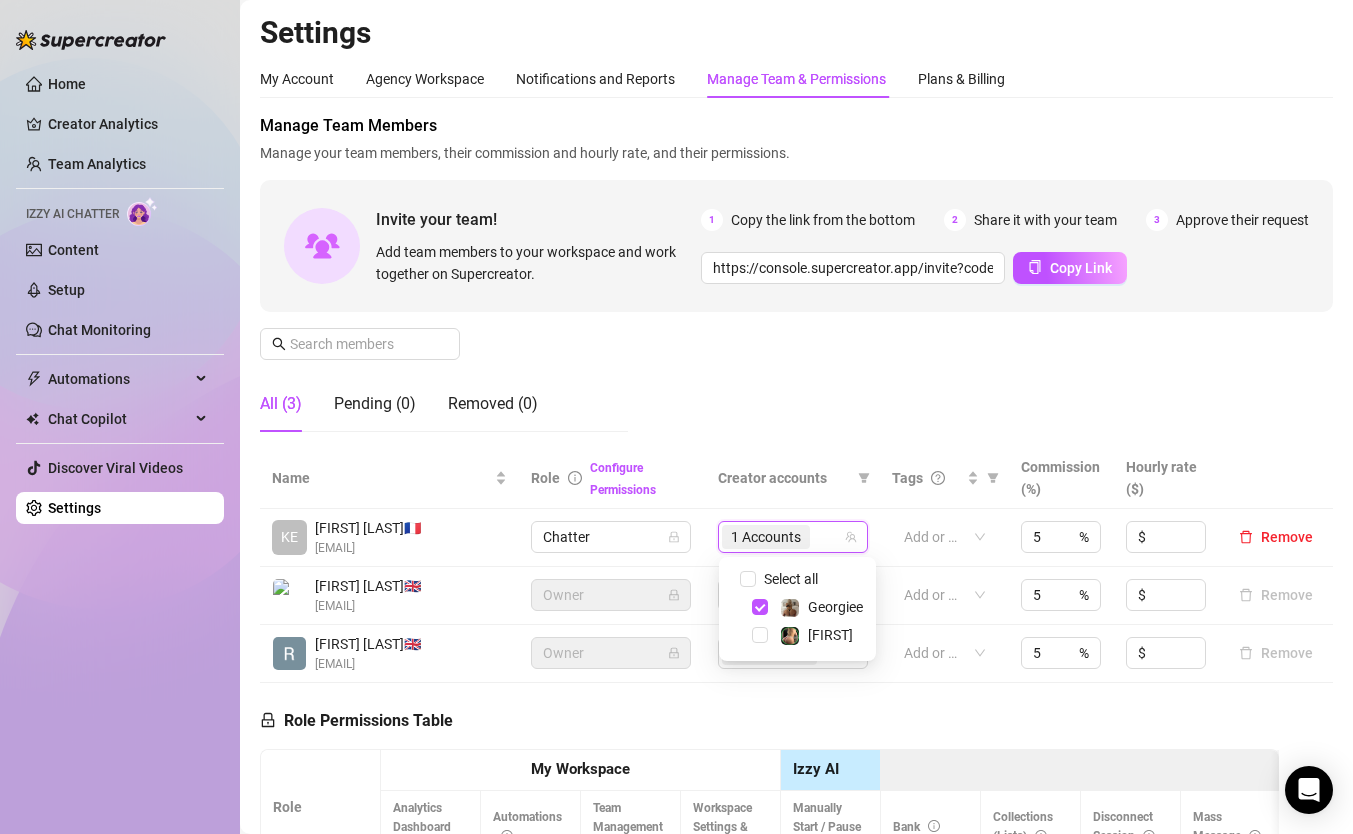 click on "[FIRST]" at bounding box center (797, 635) 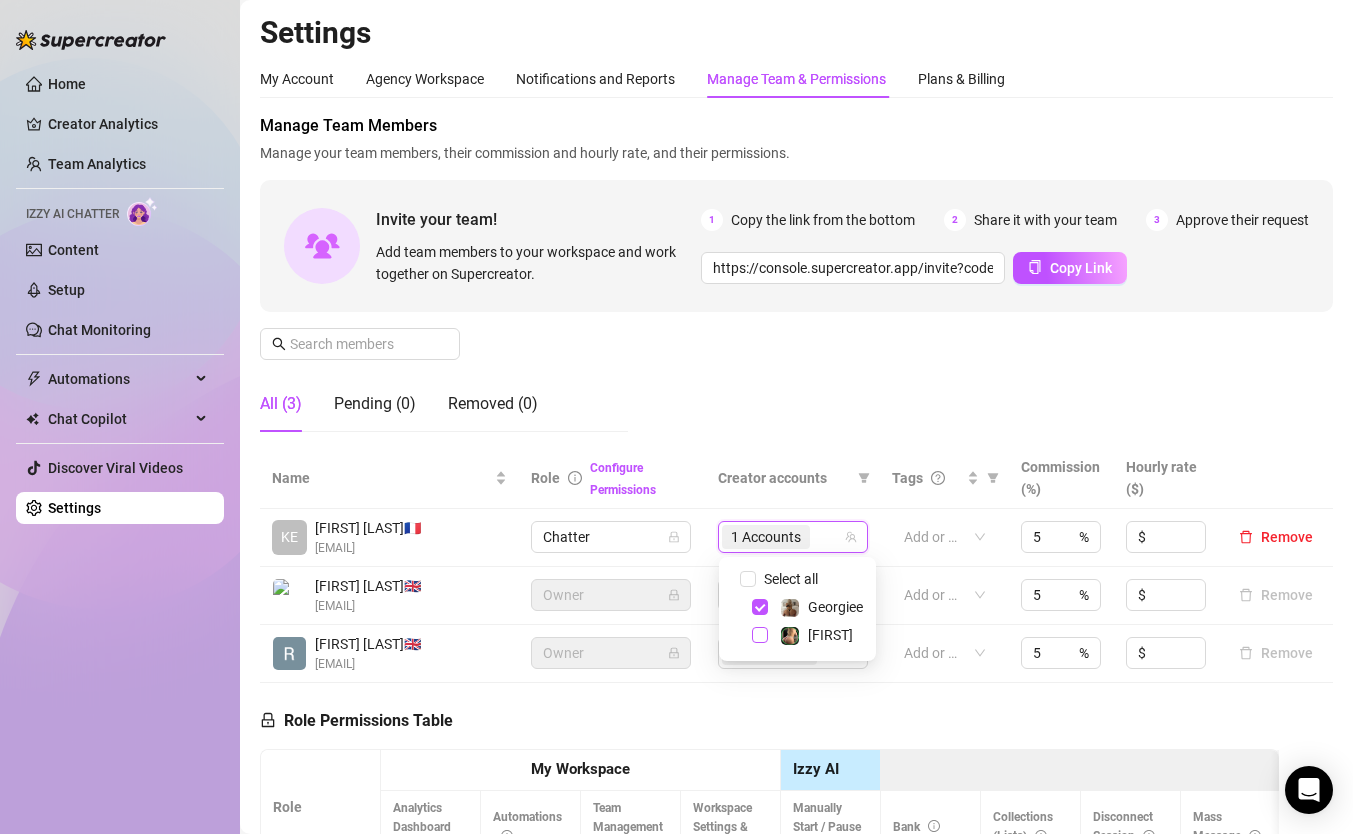 click at bounding box center (760, 635) 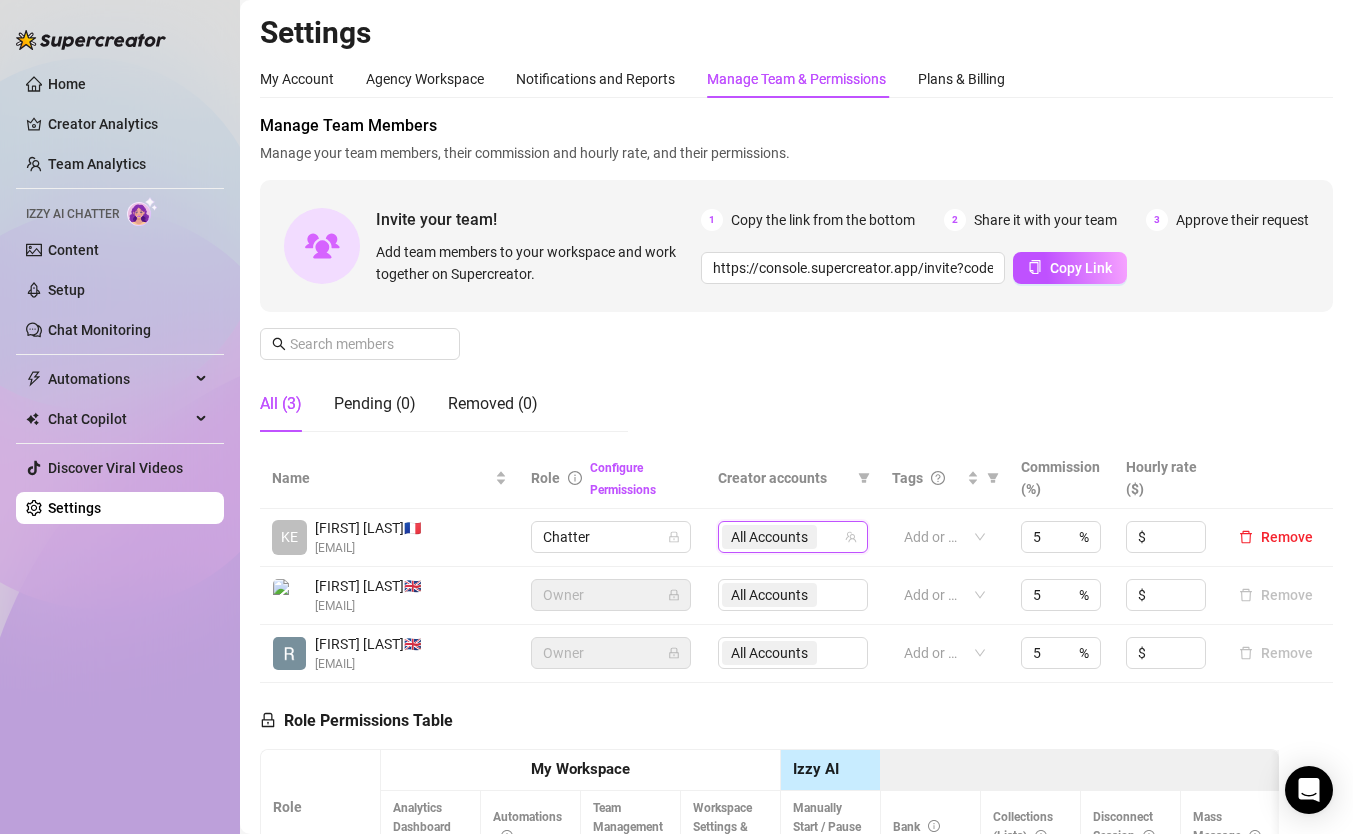 click on "Manage Team Members Manage your team members, their commission and hourly rate, and their permissions. Invite your team! Add team members to your workspace and work together on Supercreator. 1 Copy the link from the bottom 2 Share it with your team 3 Approve their request https://console.supercreator.app/invite?code=2KWORQ9PcLWsLc5USvauYuAuAt12&workspace=Fan%20Fusion Copy Link All (3) Pending (0) Removed (0)" at bounding box center [796, 281] 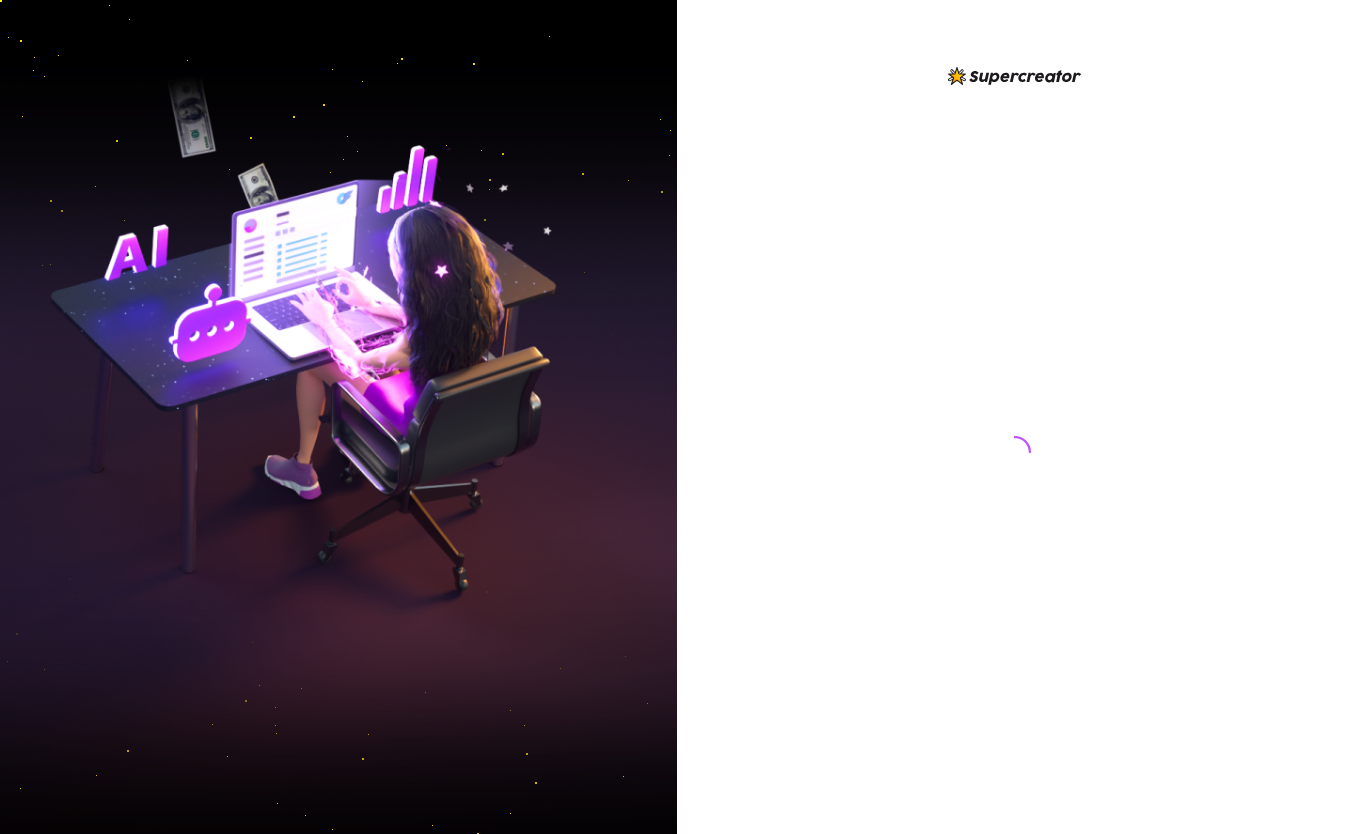 scroll, scrollTop: 0, scrollLeft: 0, axis: both 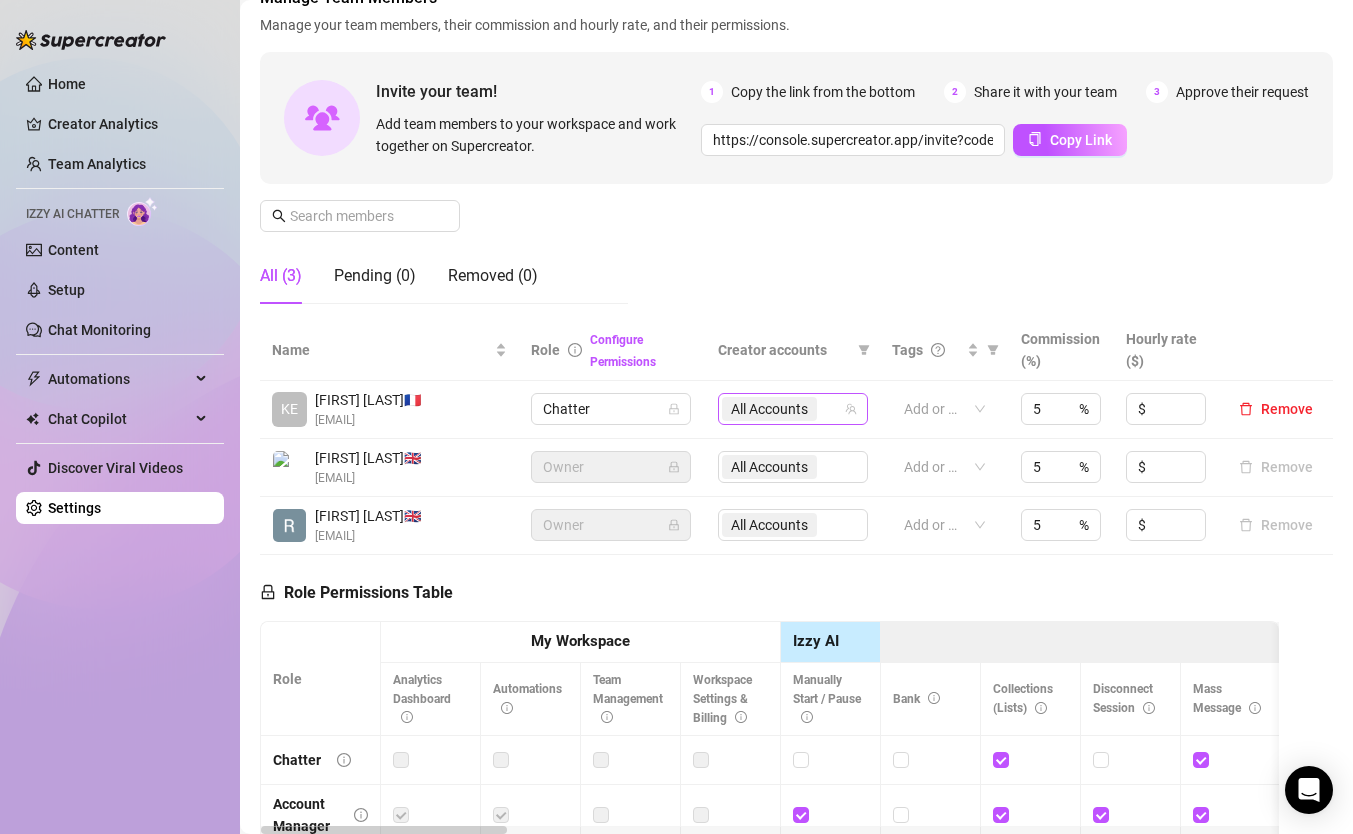 click on "All Accounts" at bounding box center (769, 409) 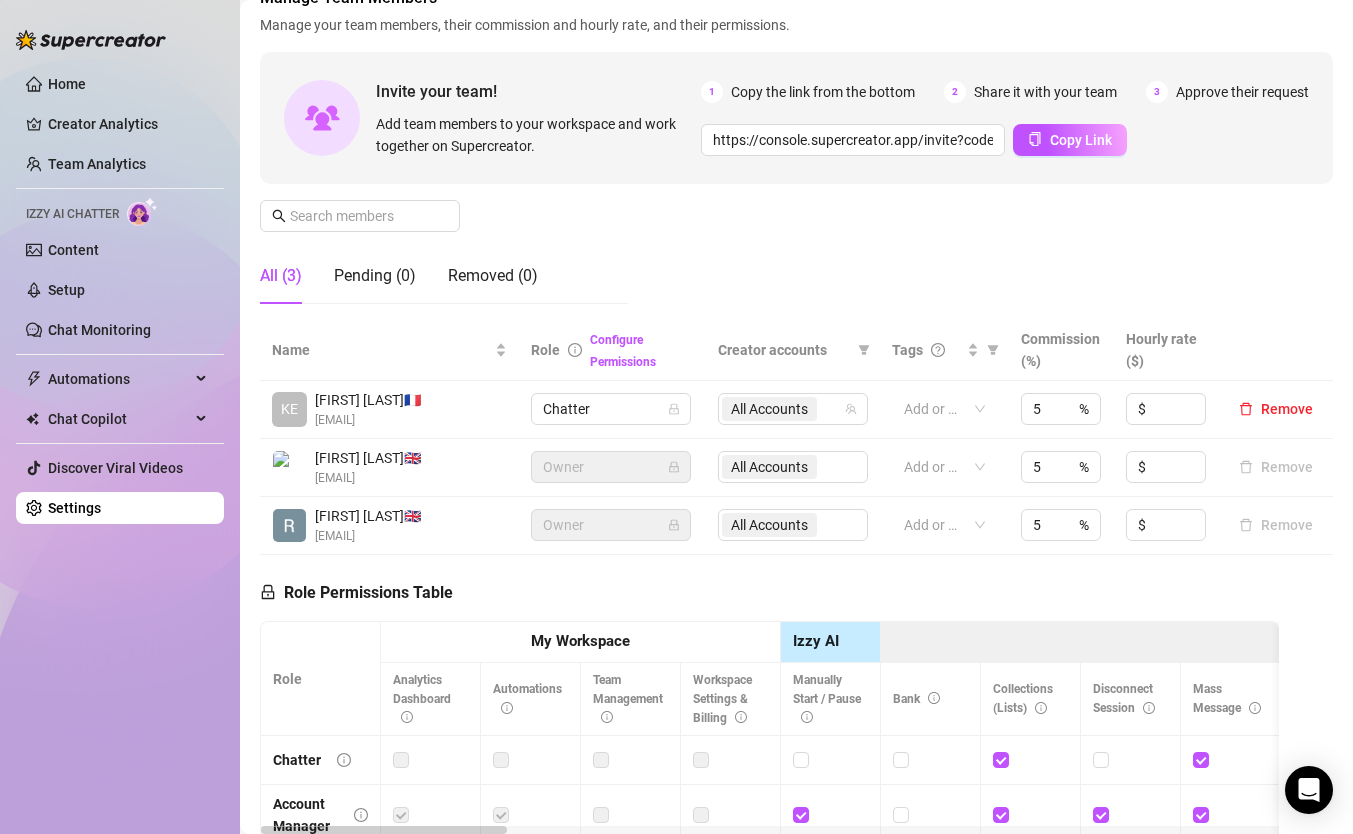 click on "Manage Team Members Manage your team members, their commission and hourly rate, and their permissions. Invite your team! Add team members to your workspace and work together on Supercreator. 1 Copy the link from the bottom 2 Share it with your team 3 Approve their request https://console.supercreator.app/invite?code=2KWORQ9PcLWsLc5USvauYuAuAt12&workspace=Fan%20Fusion Copy Link All (3) Pending (0) Removed (0)" at bounding box center [796, 153] 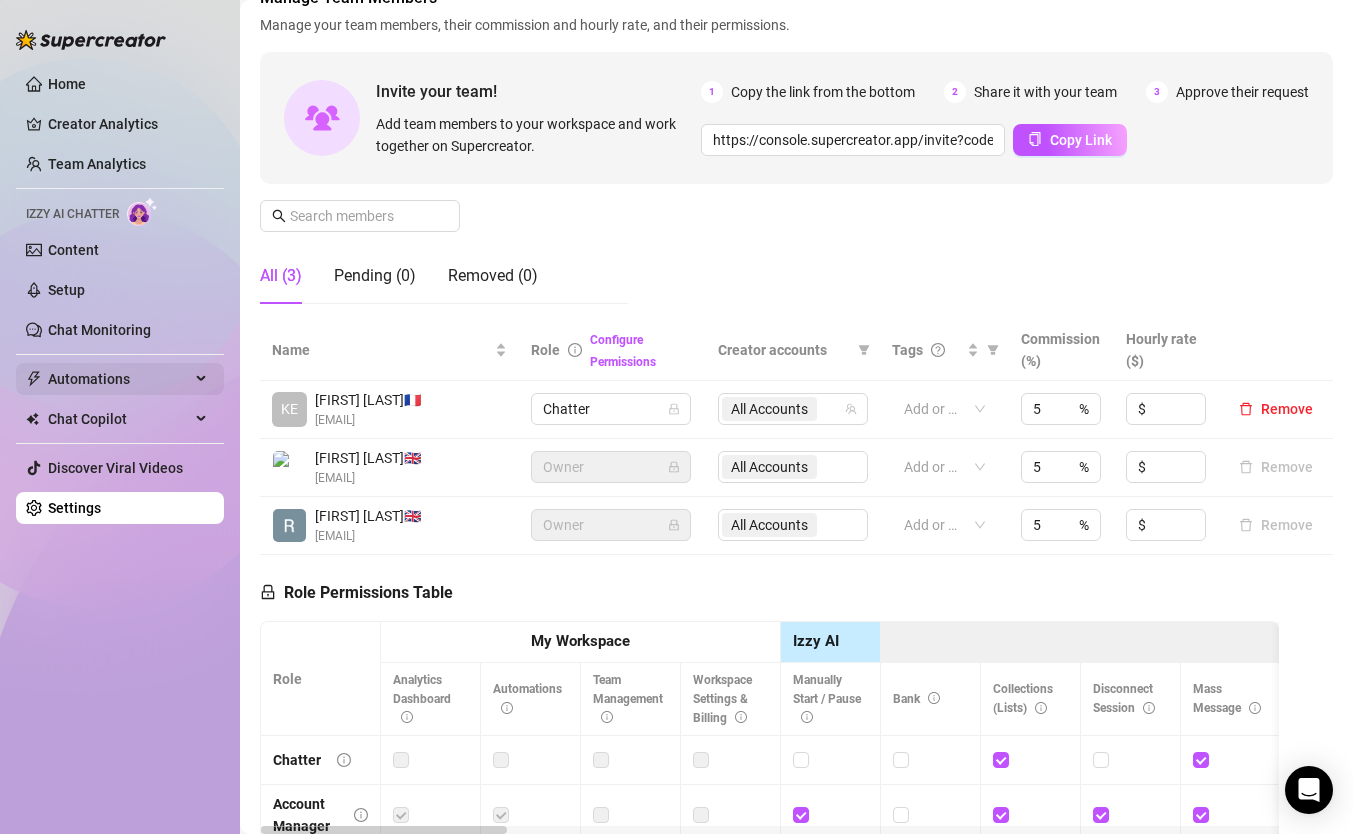 click on "Automations" at bounding box center [119, 379] 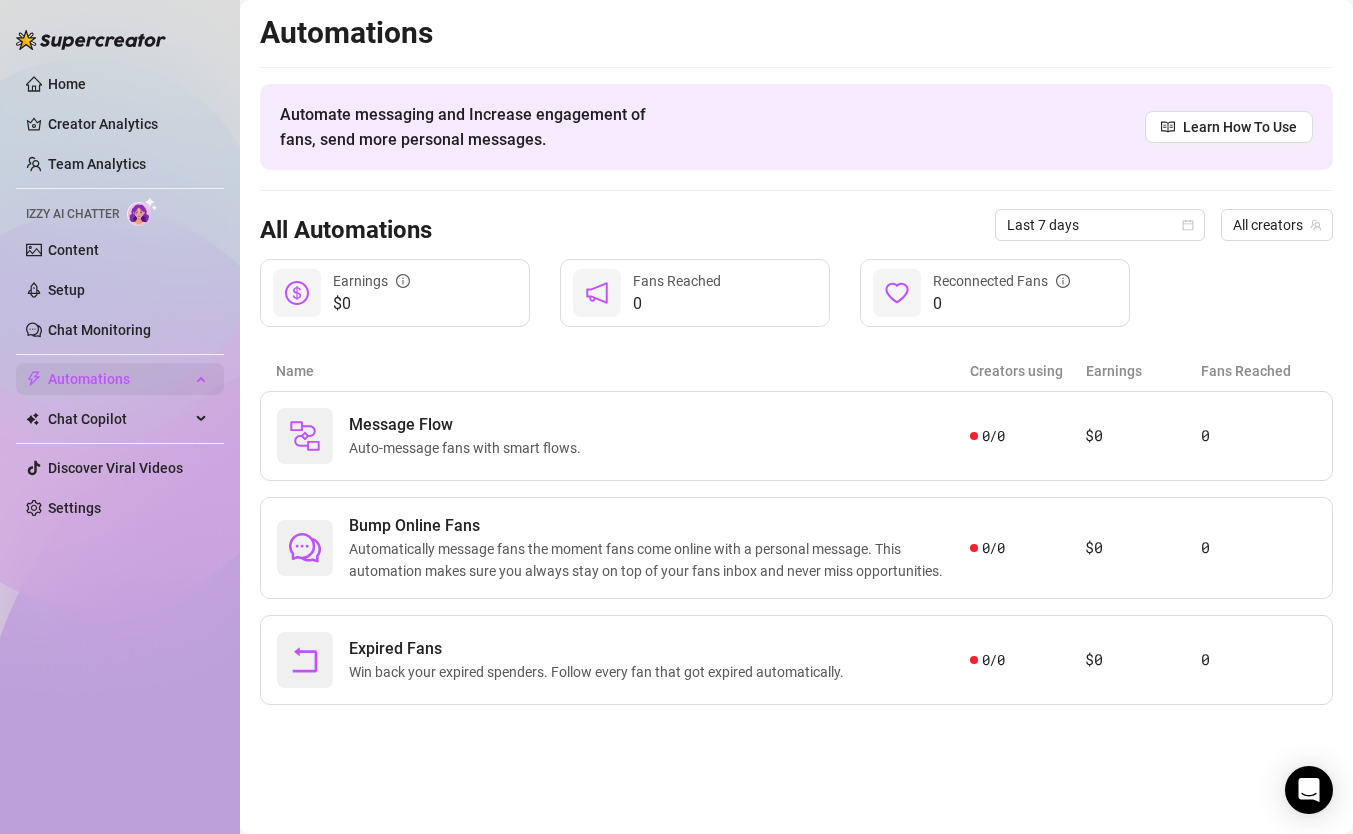 scroll, scrollTop: 0, scrollLeft: 0, axis: both 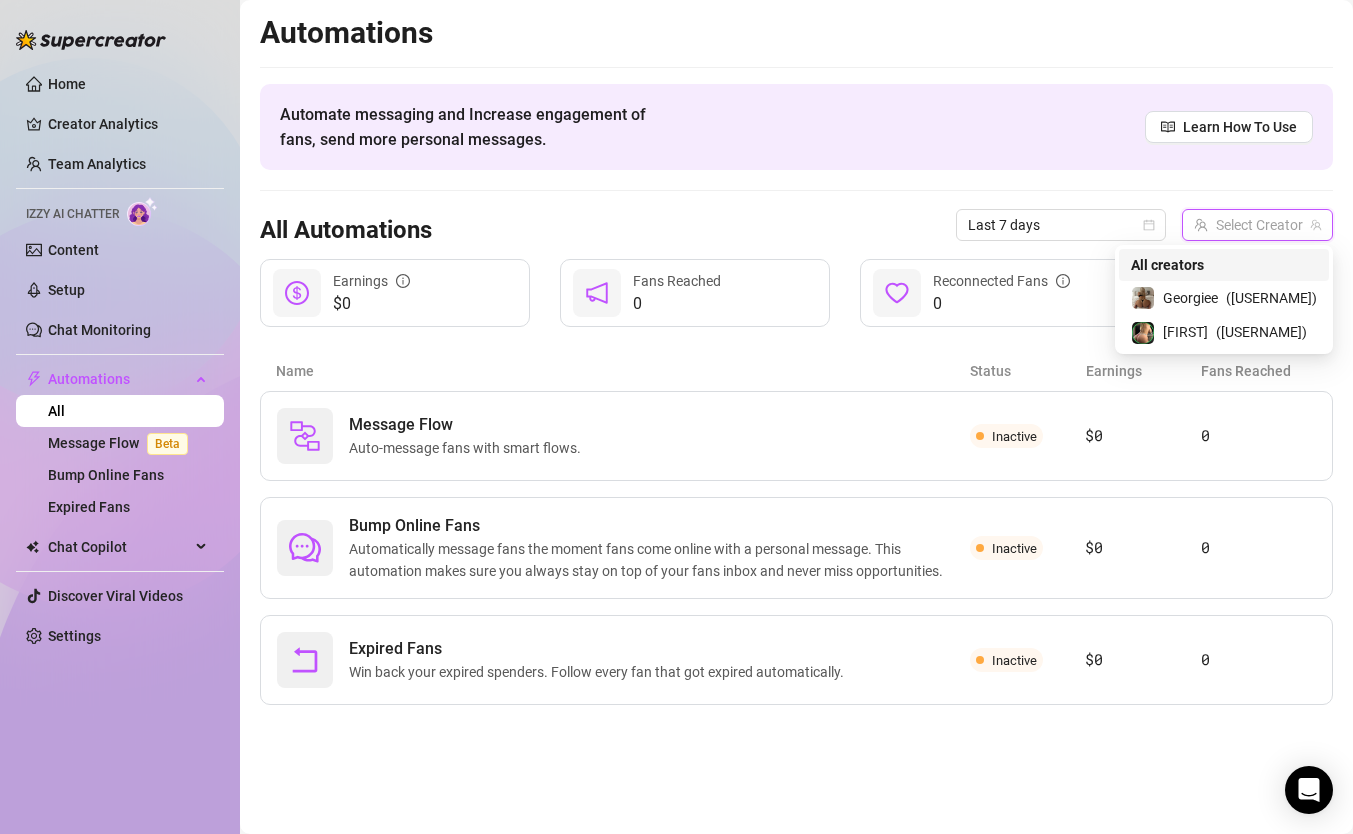 click at bounding box center (1248, 225) 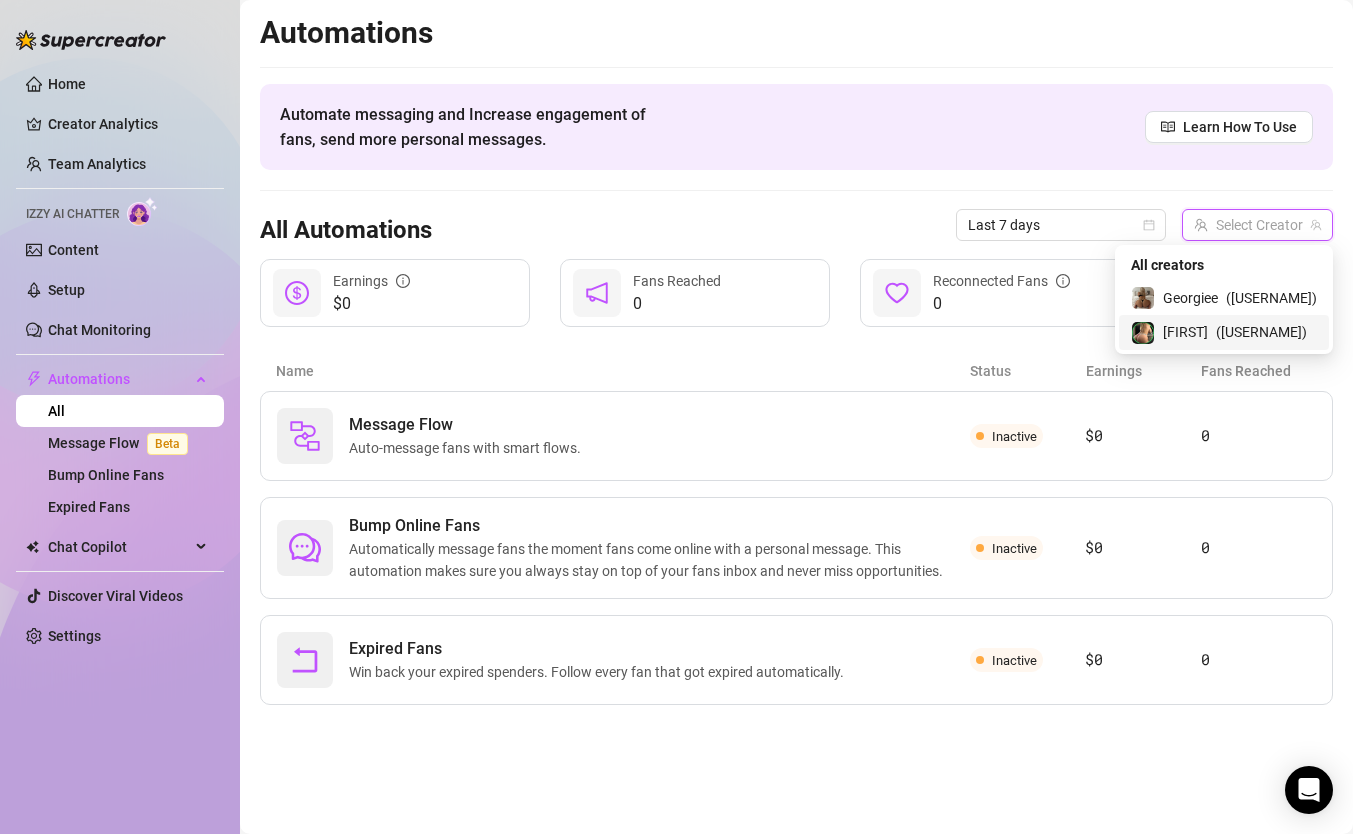 click on "( caracannons )" at bounding box center [1261, 332] 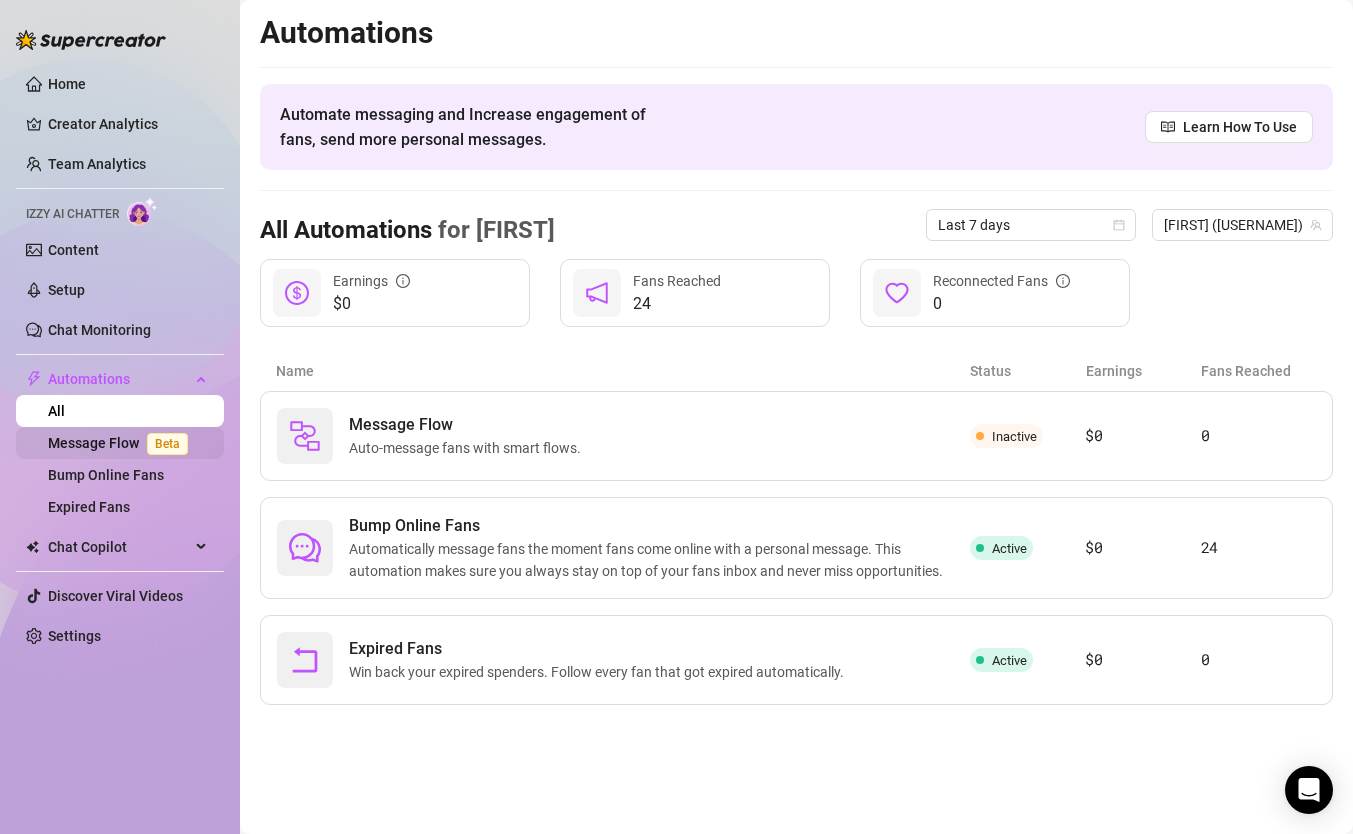 click on "Message Flow Beta" at bounding box center (122, 443) 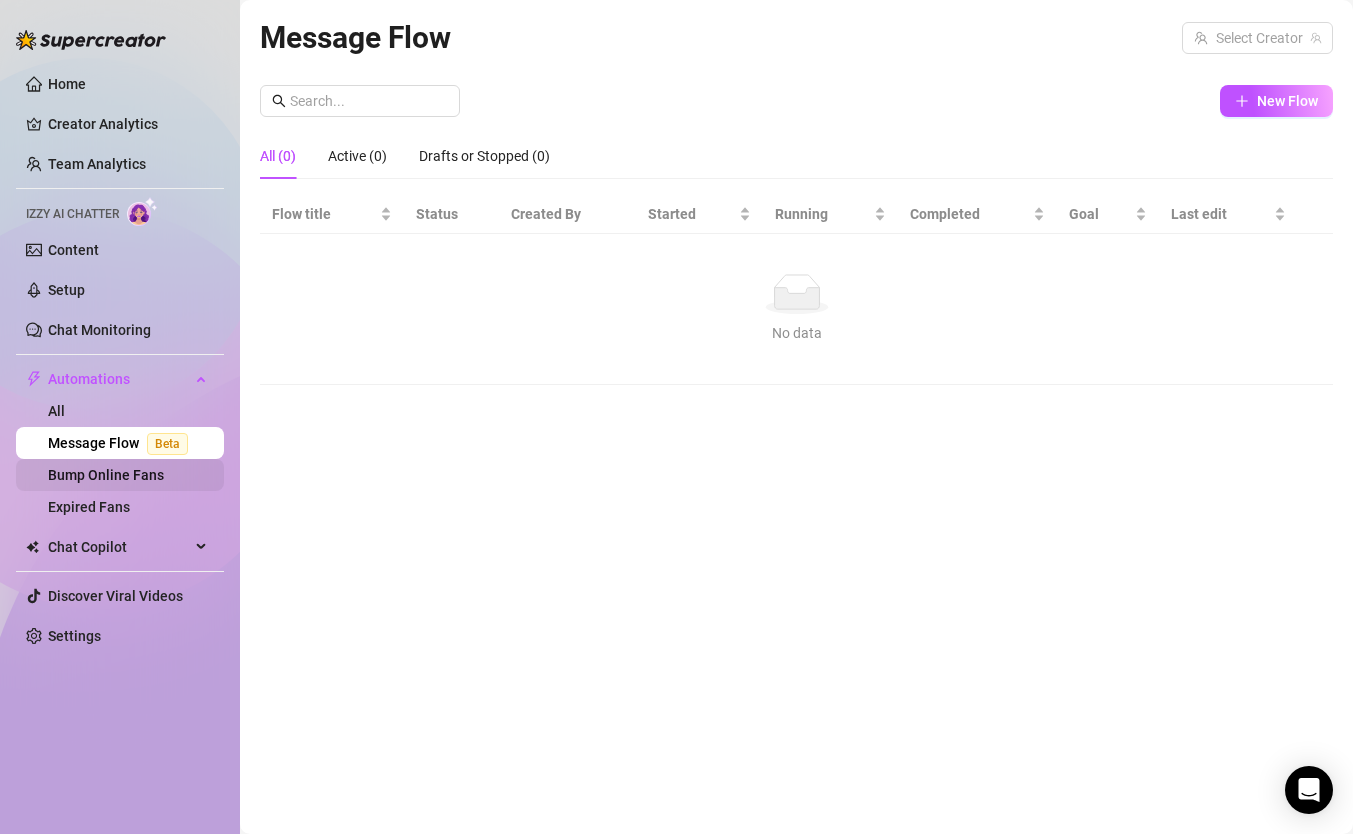 click on "Bump Online Fans" at bounding box center (106, 475) 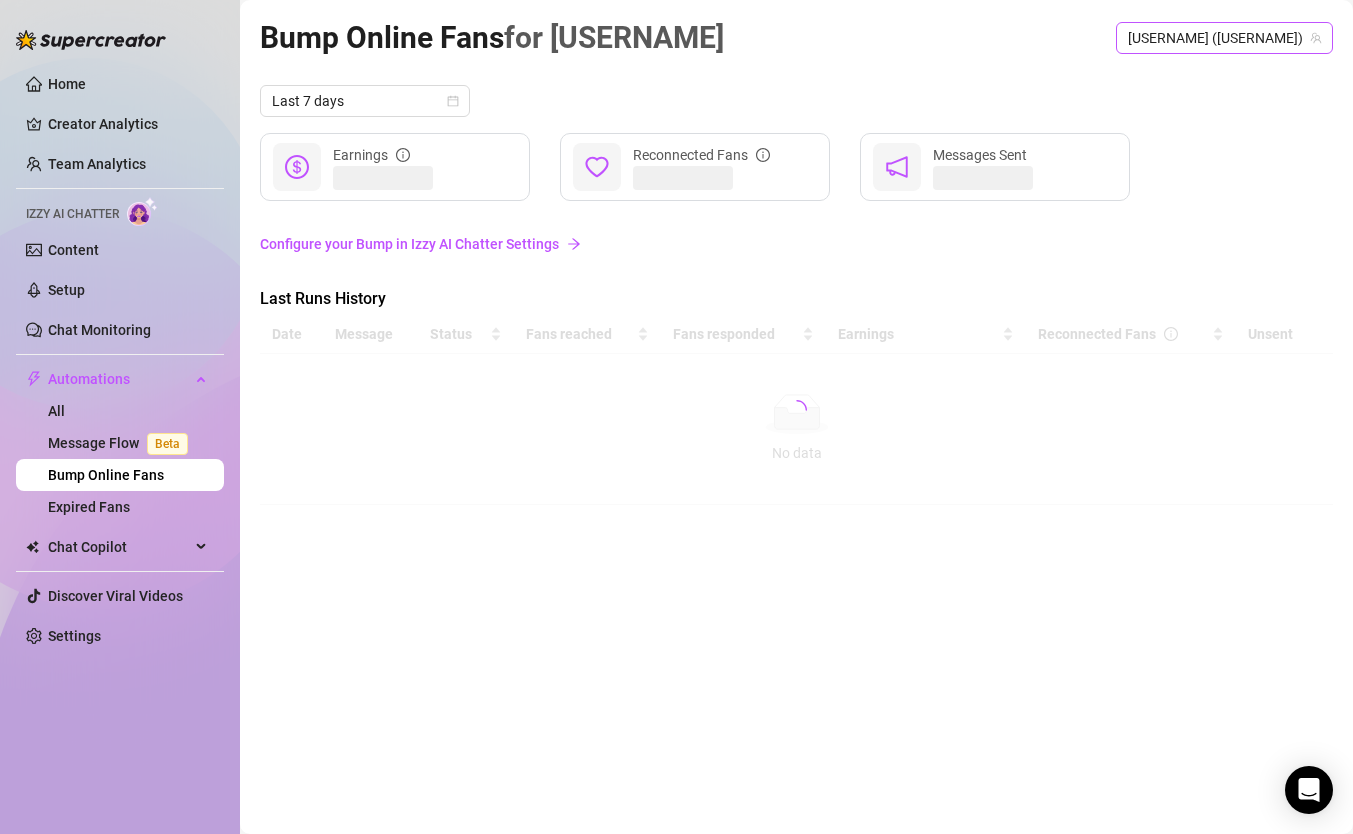 click on "Georgiee (georgieeyxx)" at bounding box center (1224, 38) 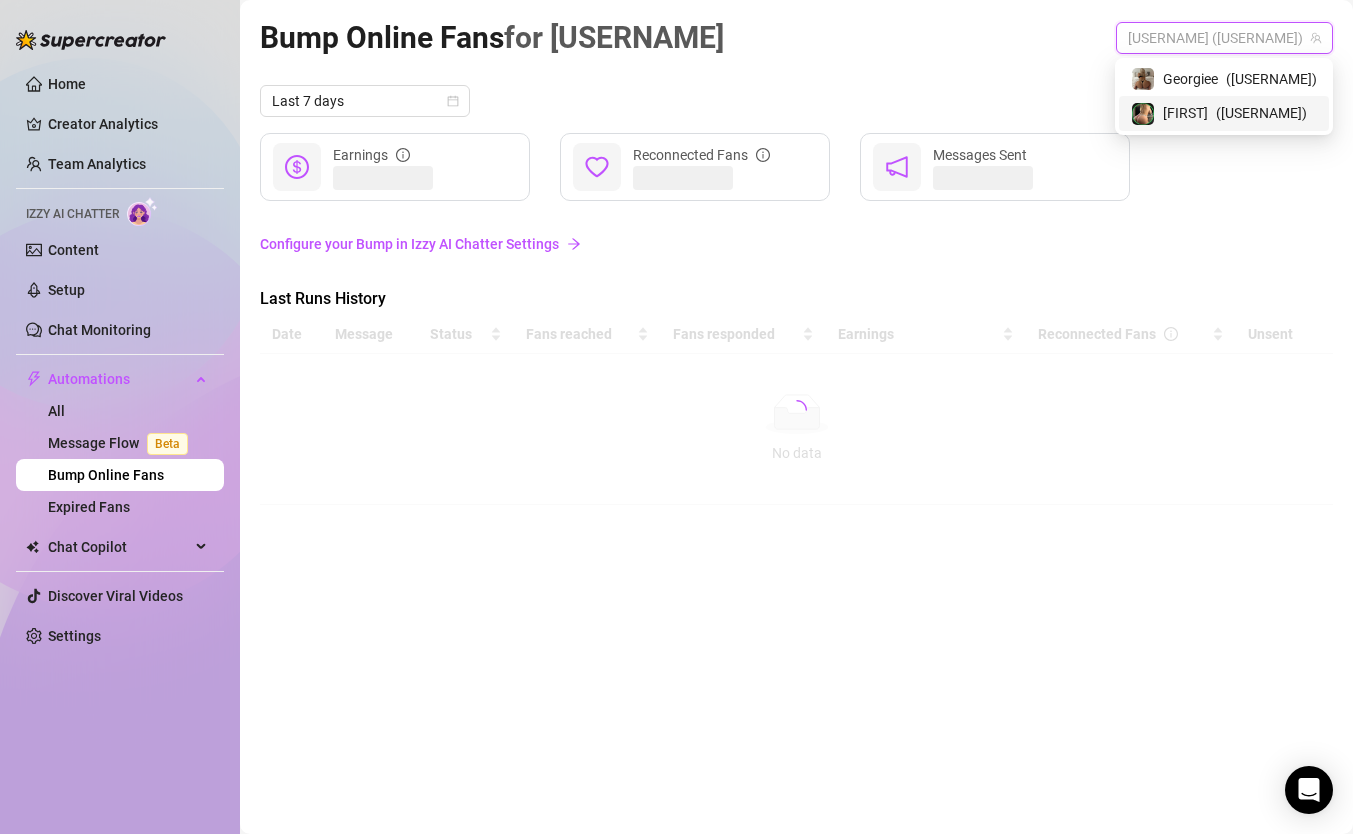 click on "( caracannons )" at bounding box center (1261, 113) 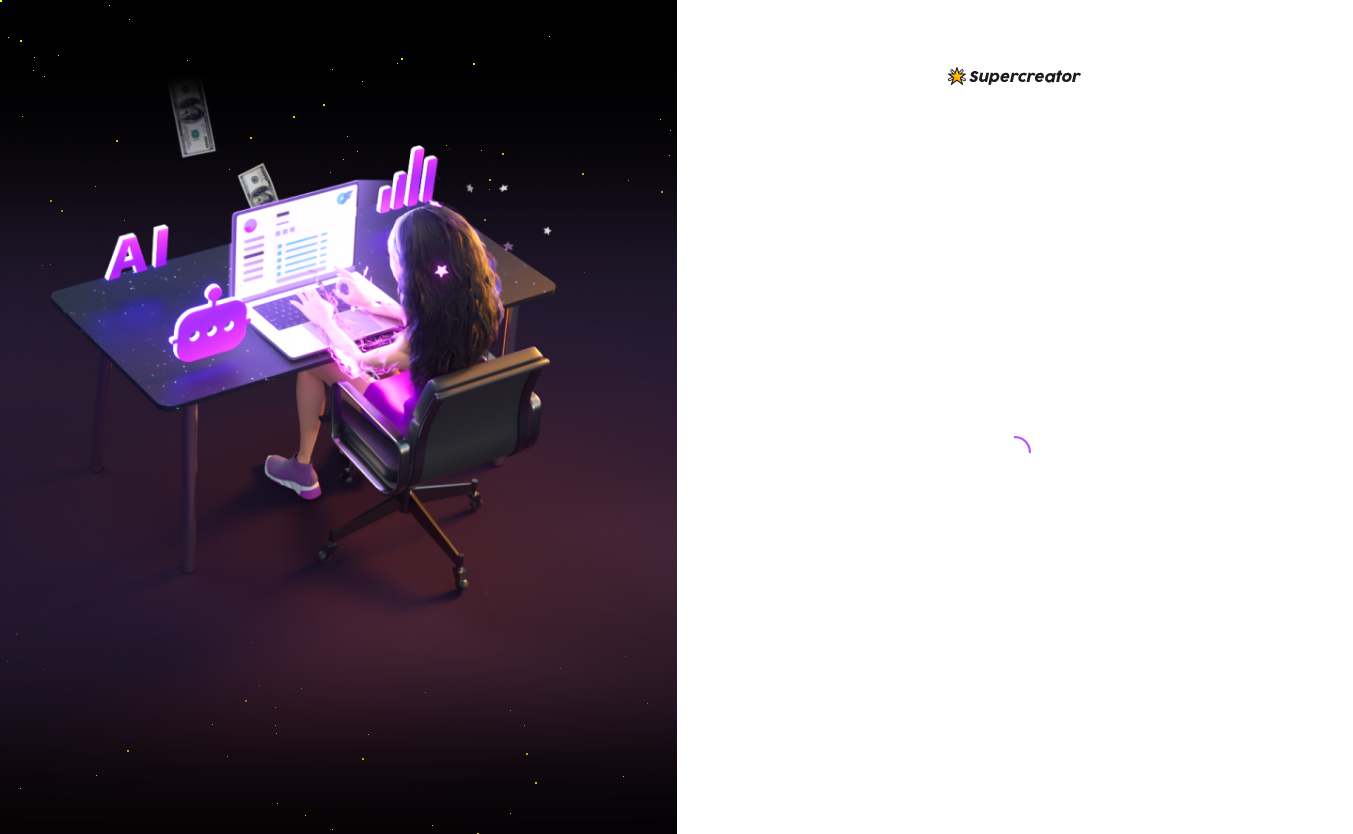 scroll, scrollTop: 0, scrollLeft: 0, axis: both 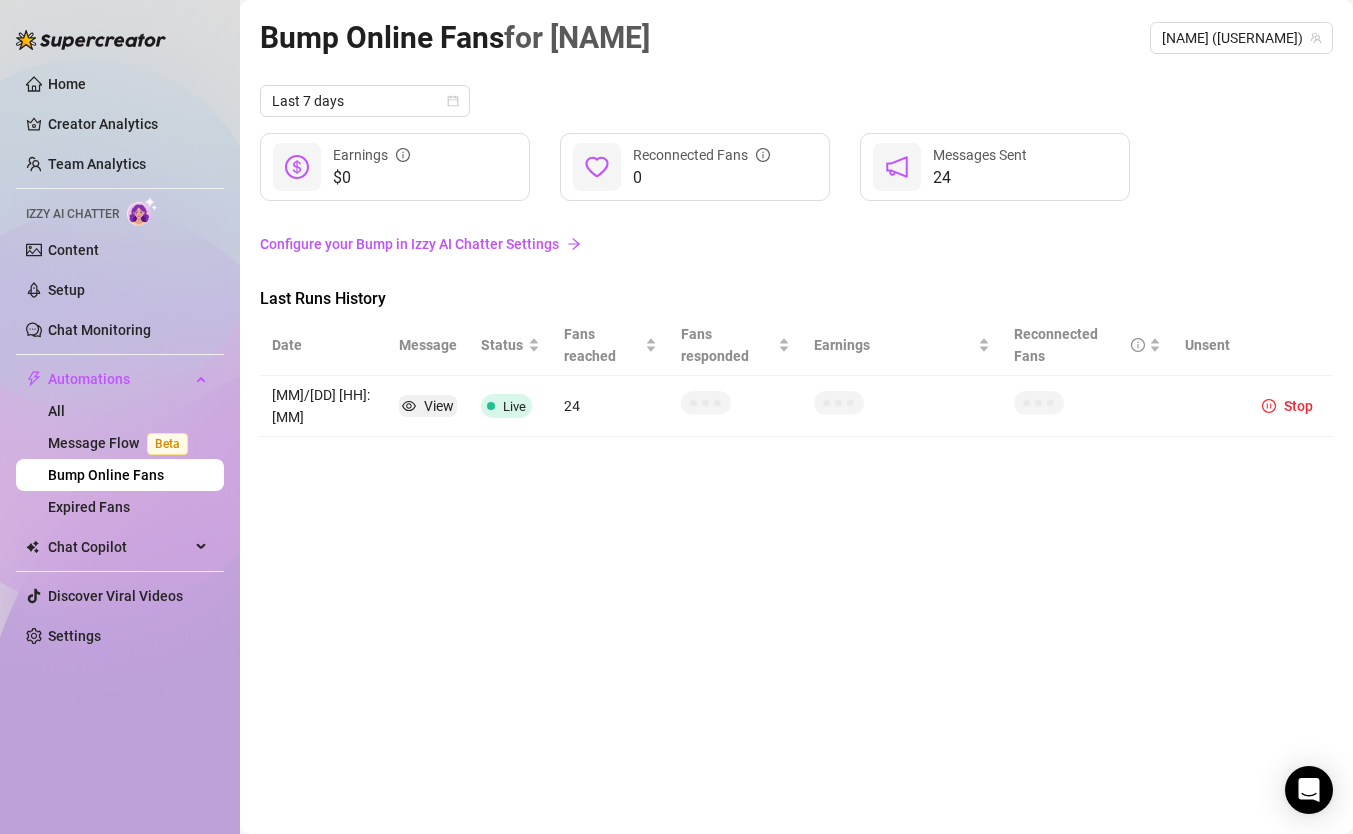 click on "[MM]/[DD] [HH]:[MM]" at bounding box center (323, 406) 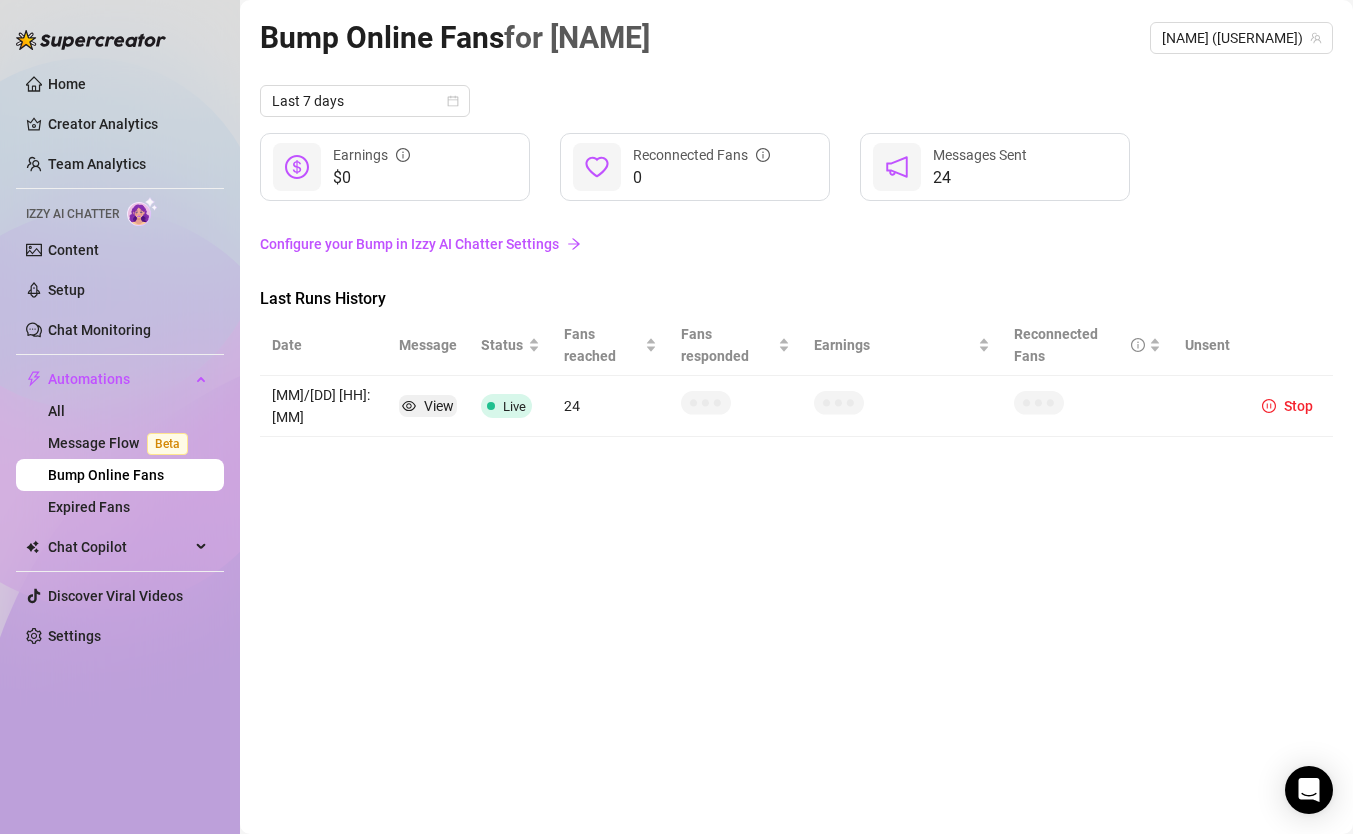 click 